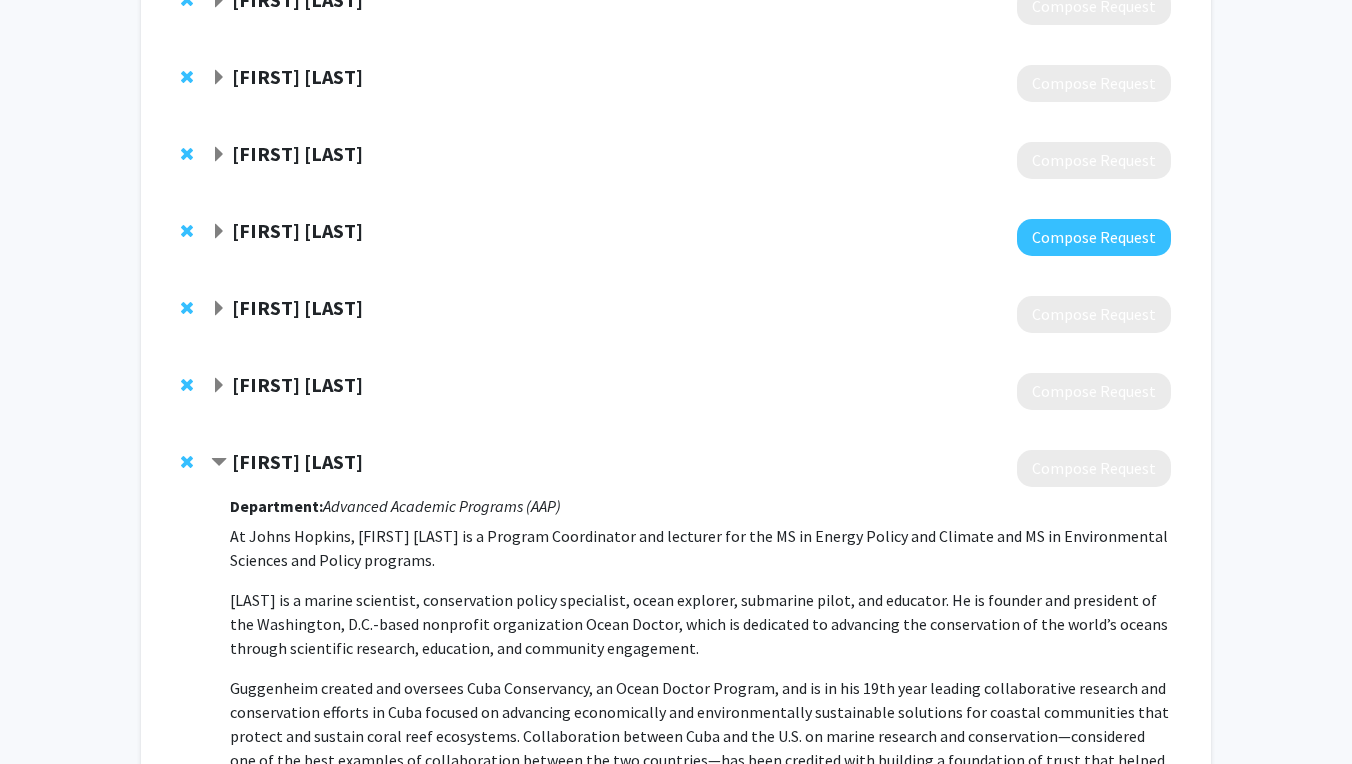 scroll, scrollTop: 1328, scrollLeft: 0, axis: vertical 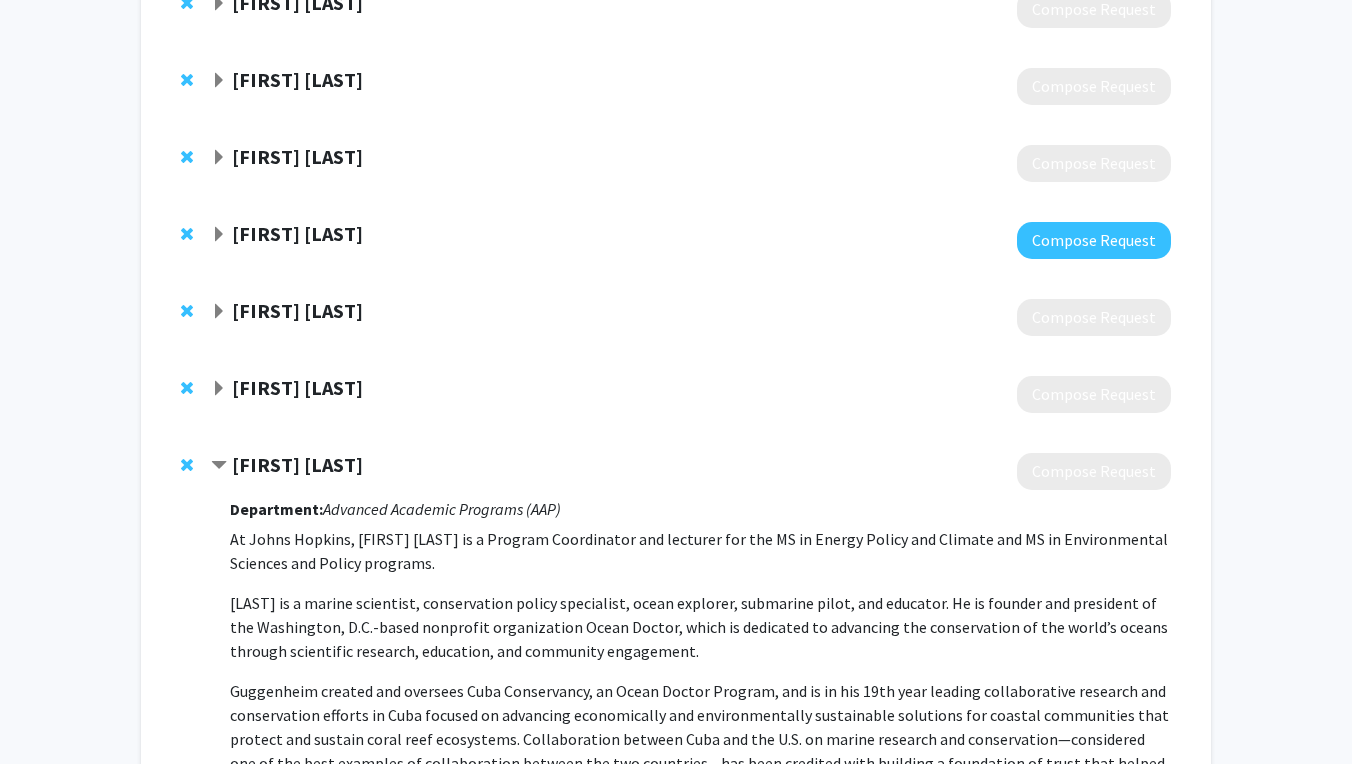 click on "[FIRST] [LAST]" 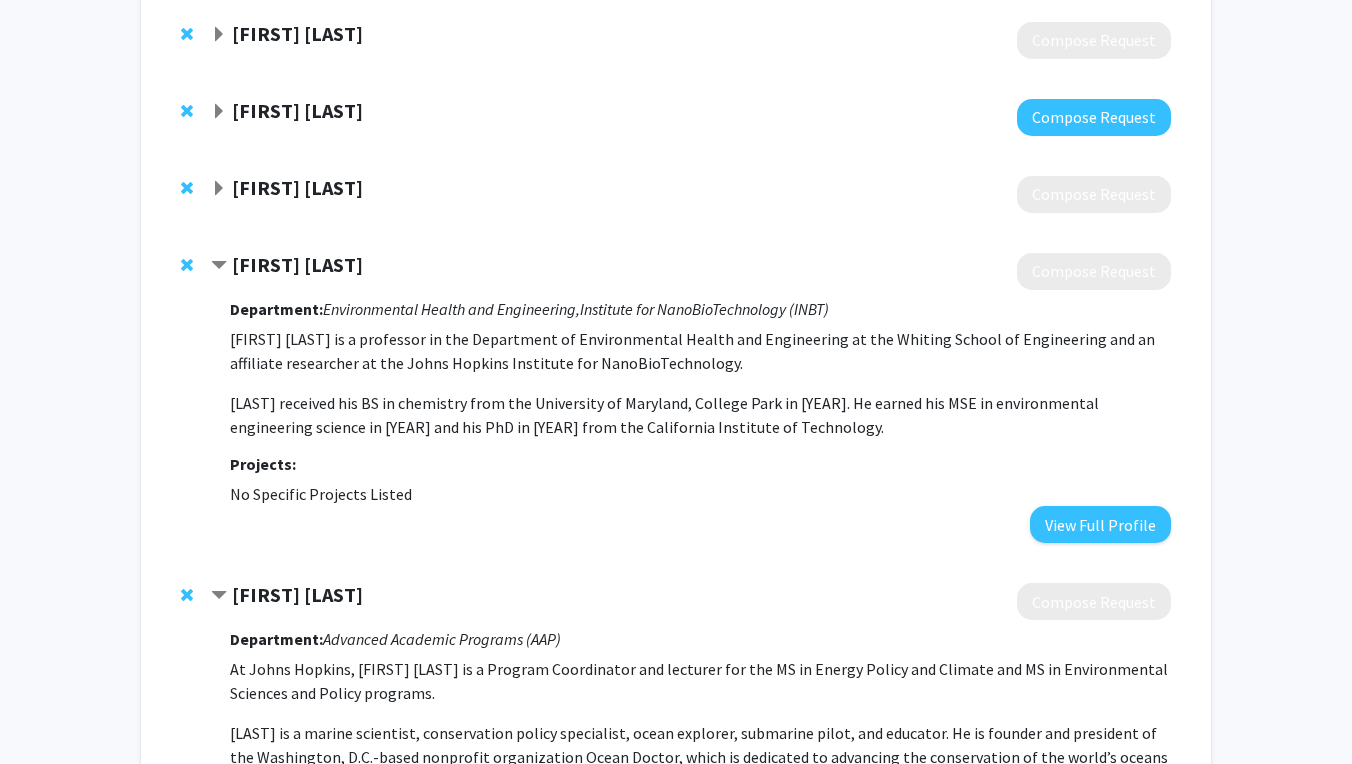 scroll, scrollTop: 1451, scrollLeft: 0, axis: vertical 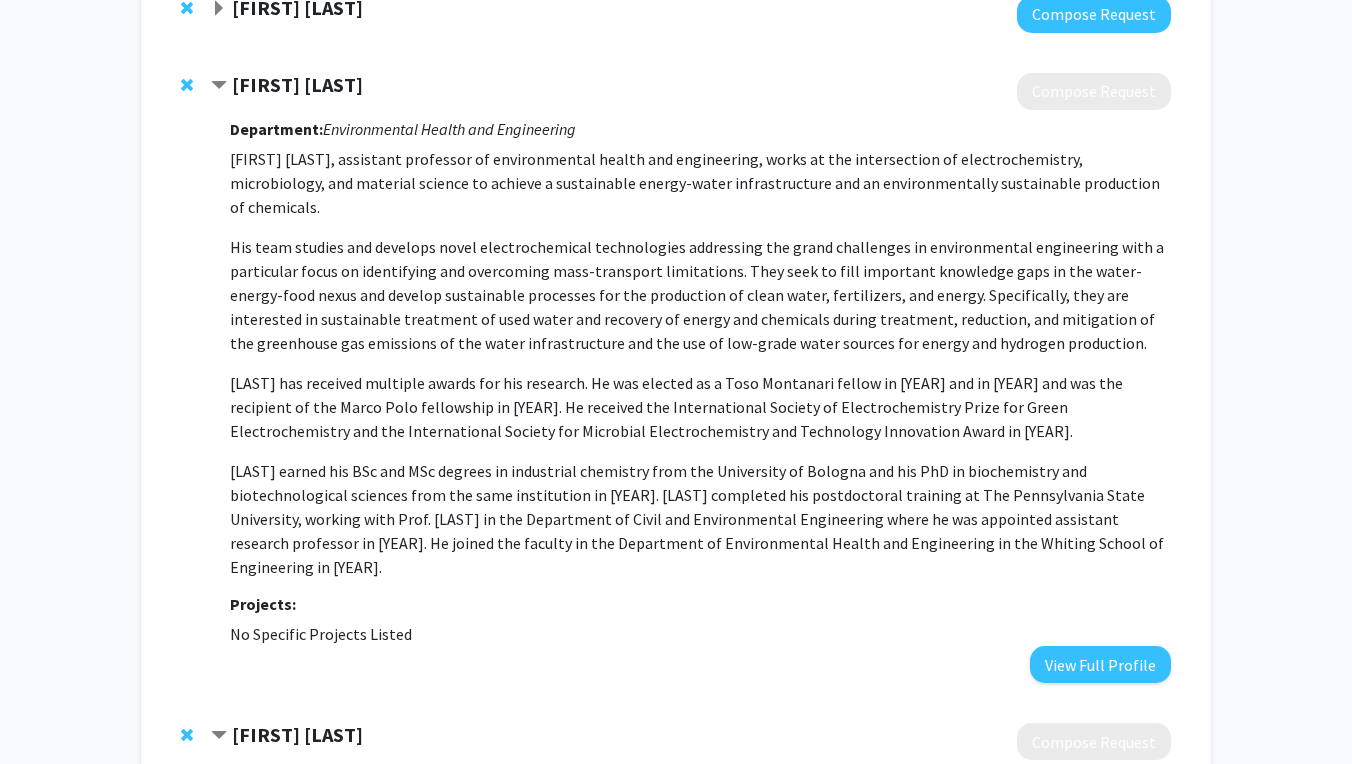 click on "[FIRST] [LAST]" 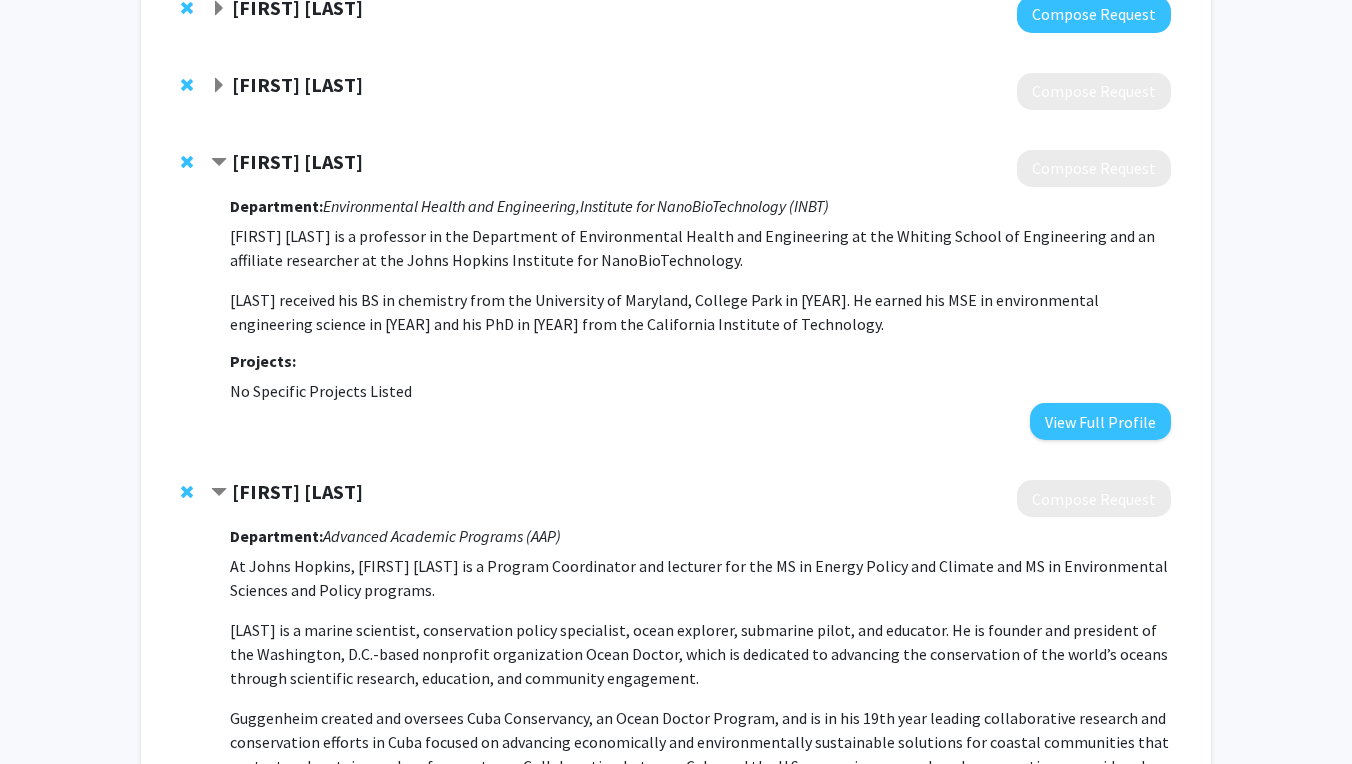 click on "[FIRST] [LAST]" 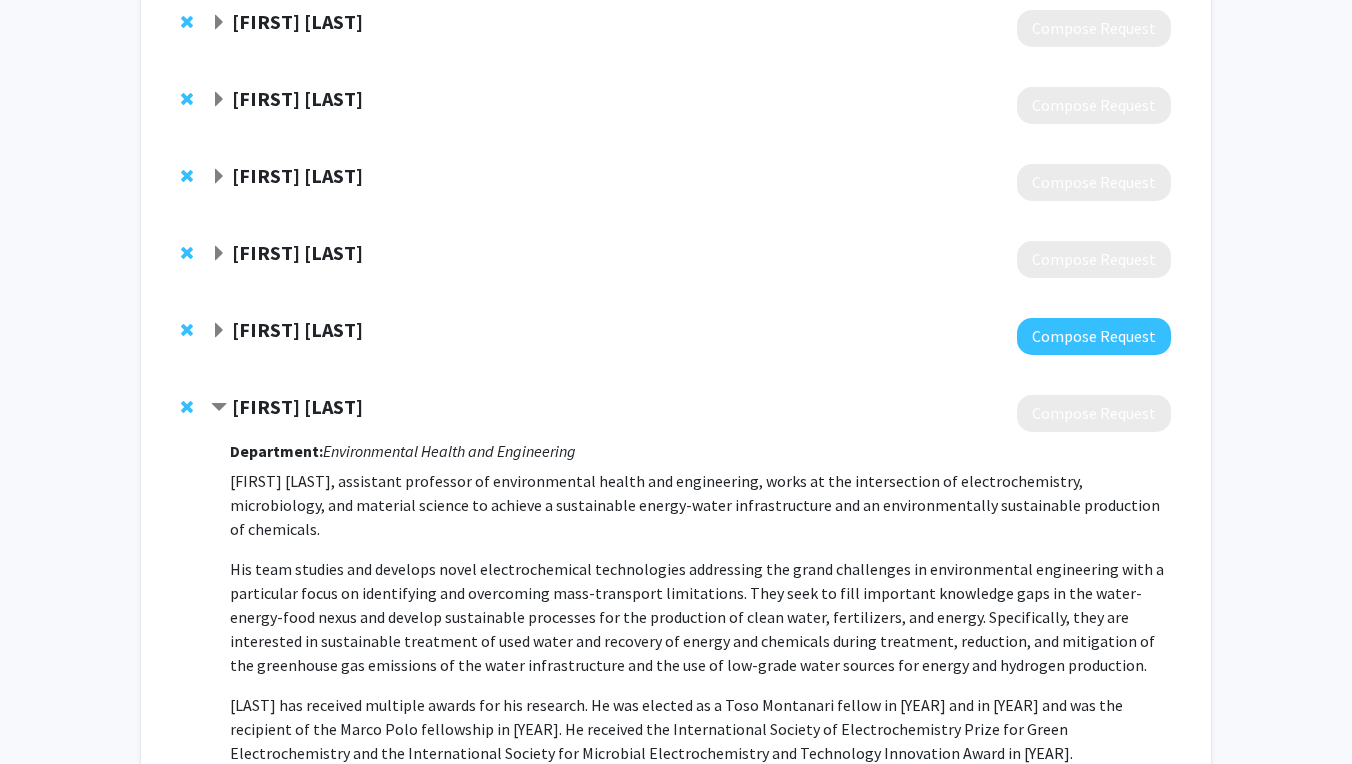 scroll, scrollTop: 1184, scrollLeft: 0, axis: vertical 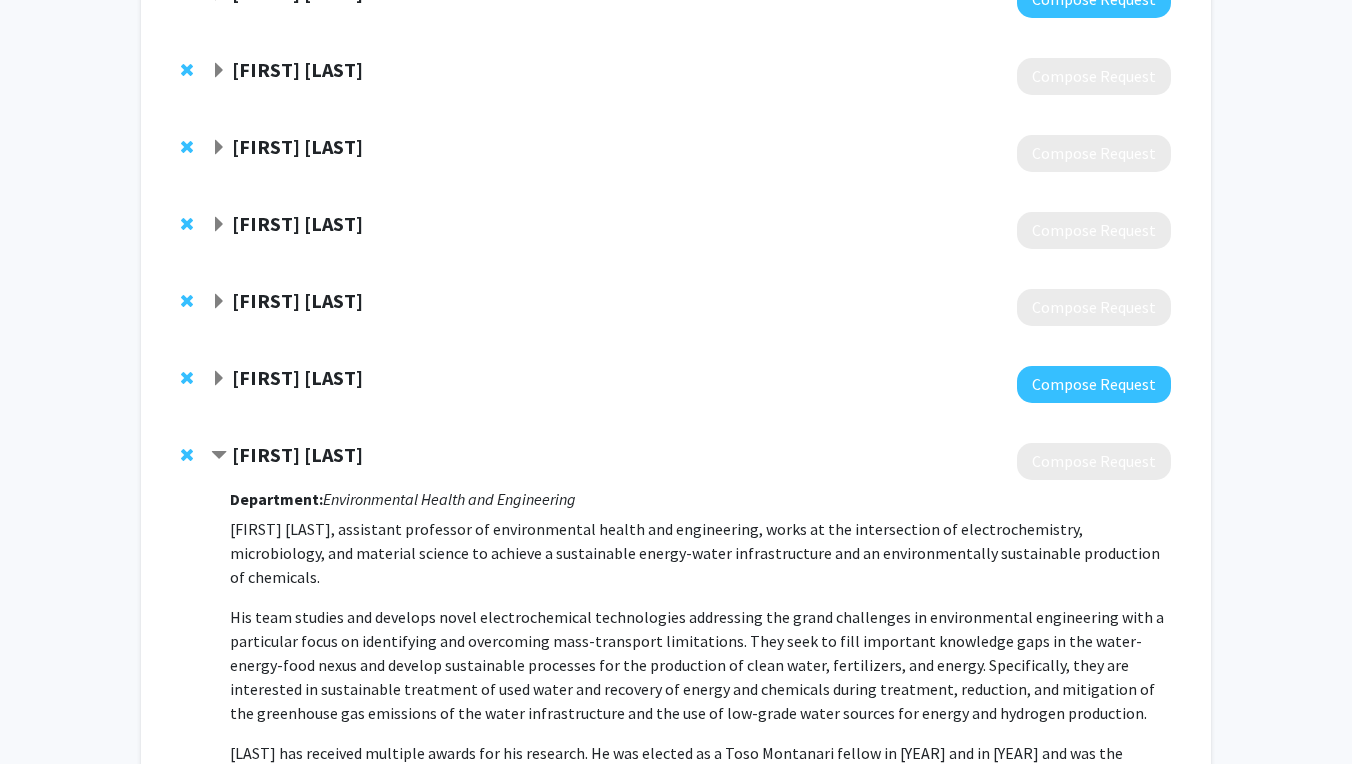 click on "[FIRST] [LAST]" 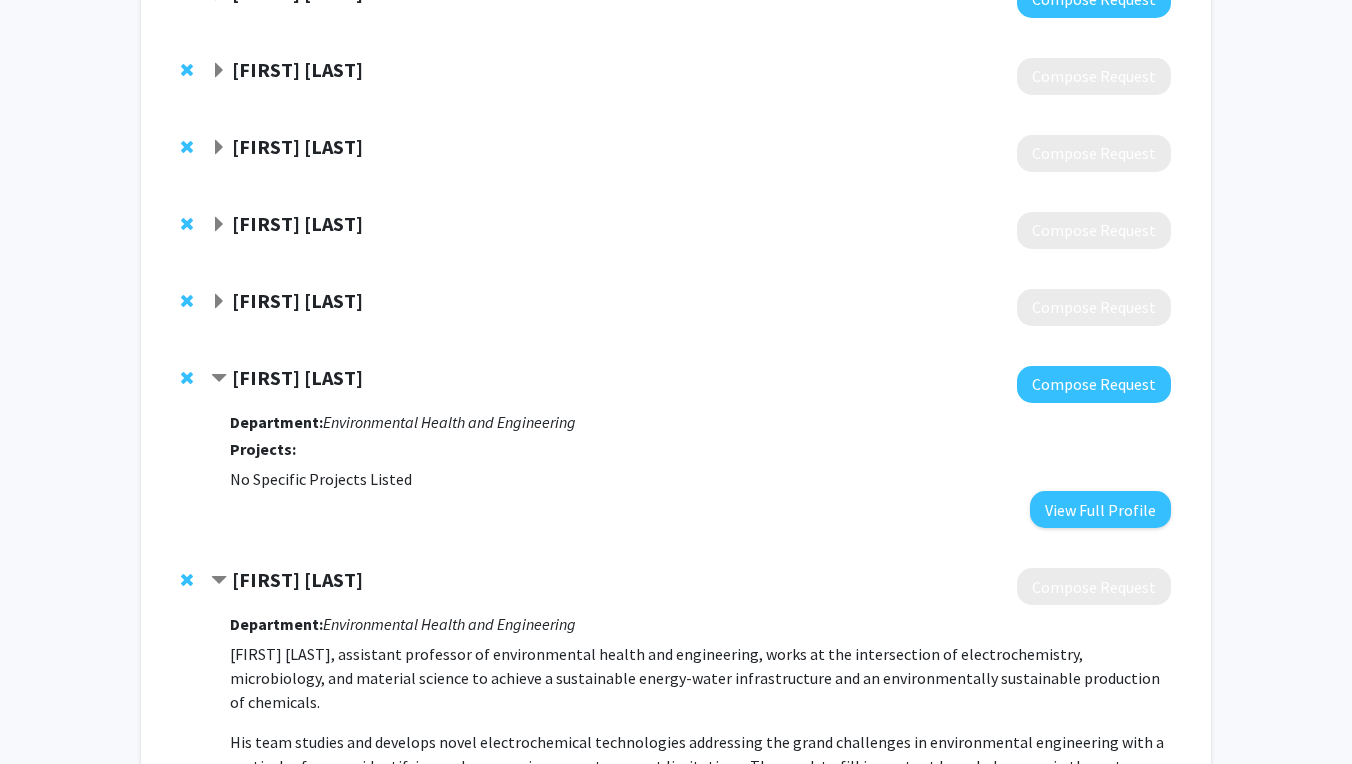 scroll, scrollTop: 1112, scrollLeft: 0, axis: vertical 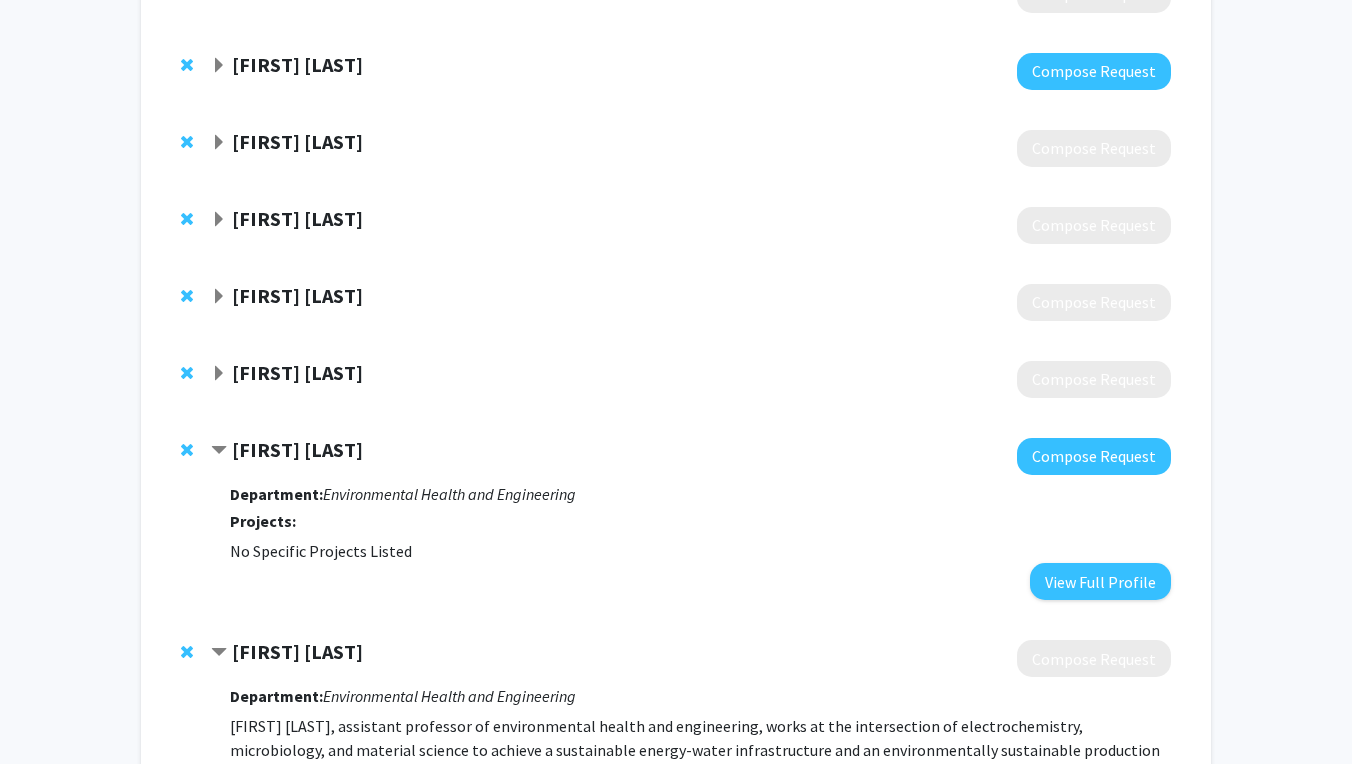 click on "[FIRST] [LAST]" 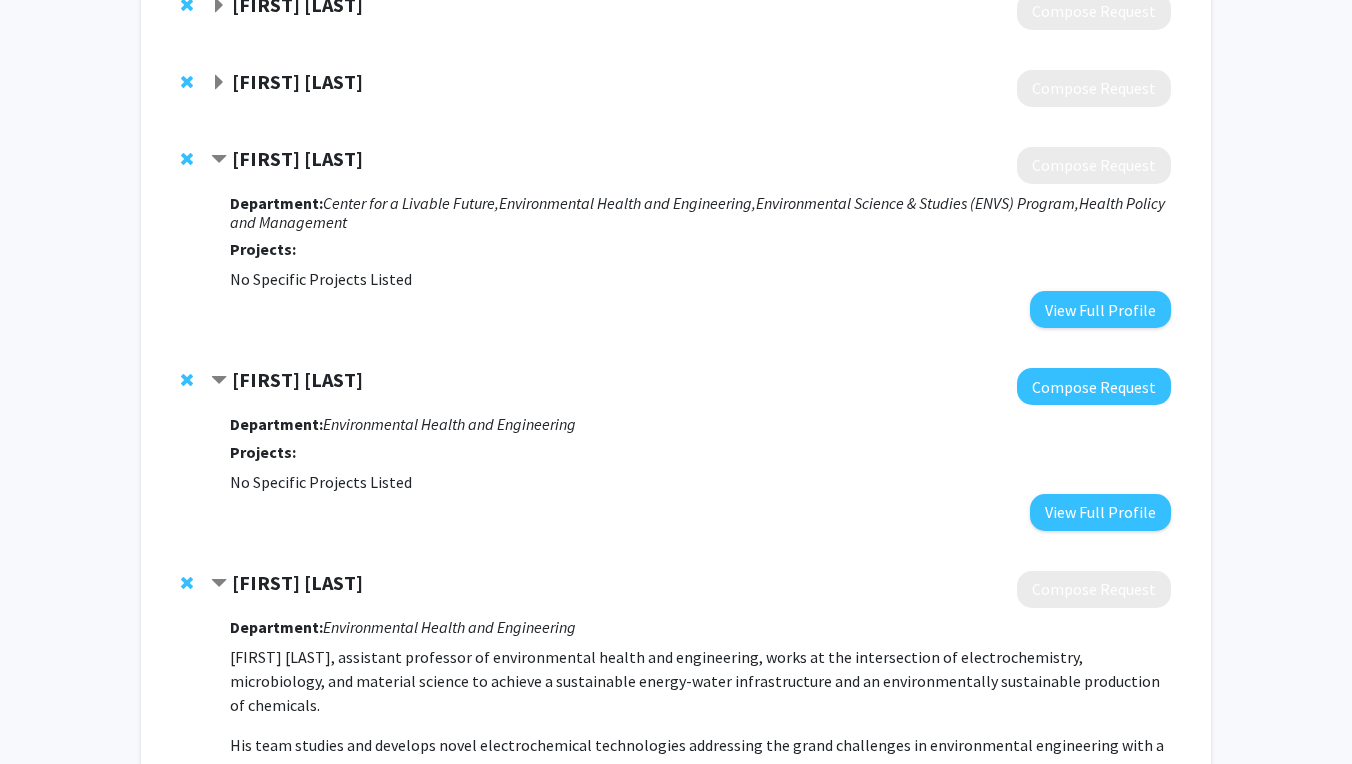 scroll, scrollTop: 1328, scrollLeft: 0, axis: vertical 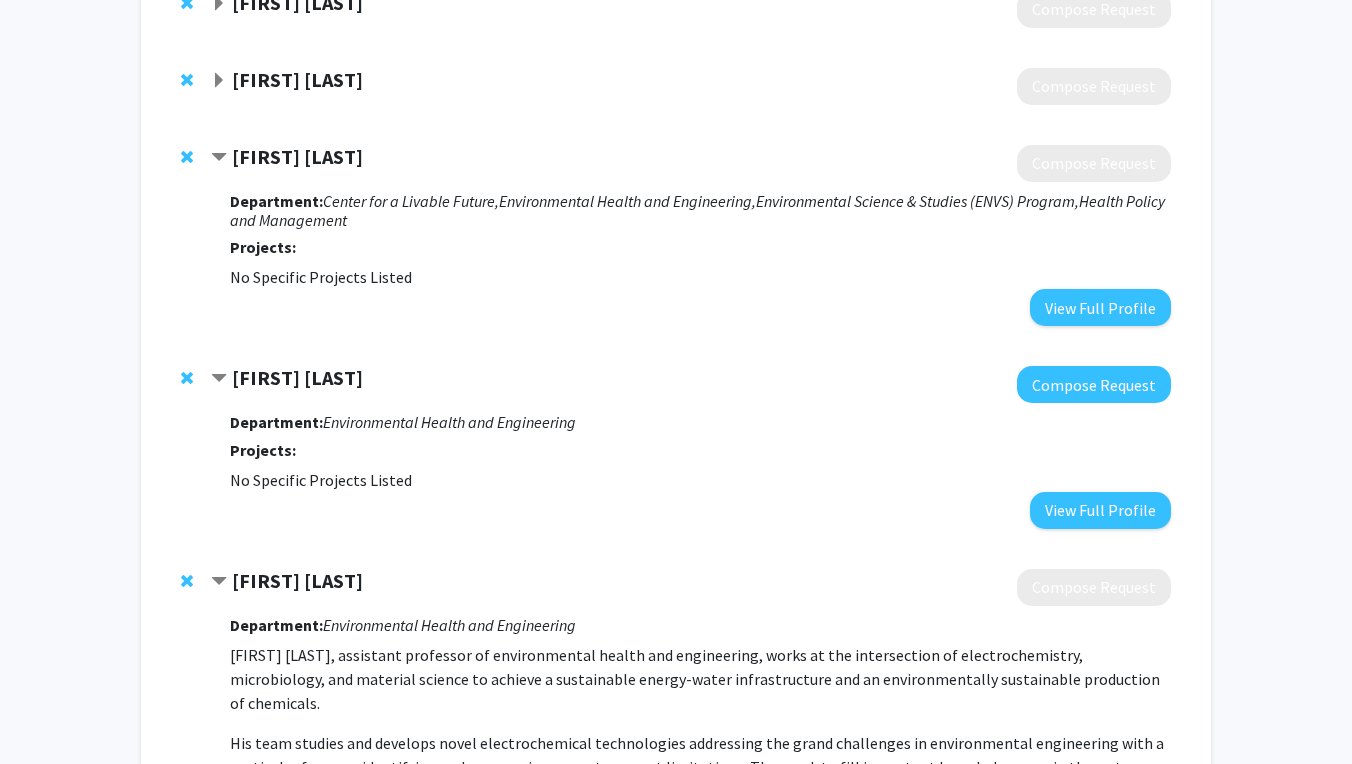 drag, startPoint x: 234, startPoint y: 378, endPoint x: 384, endPoint y: 379, distance: 150.00333 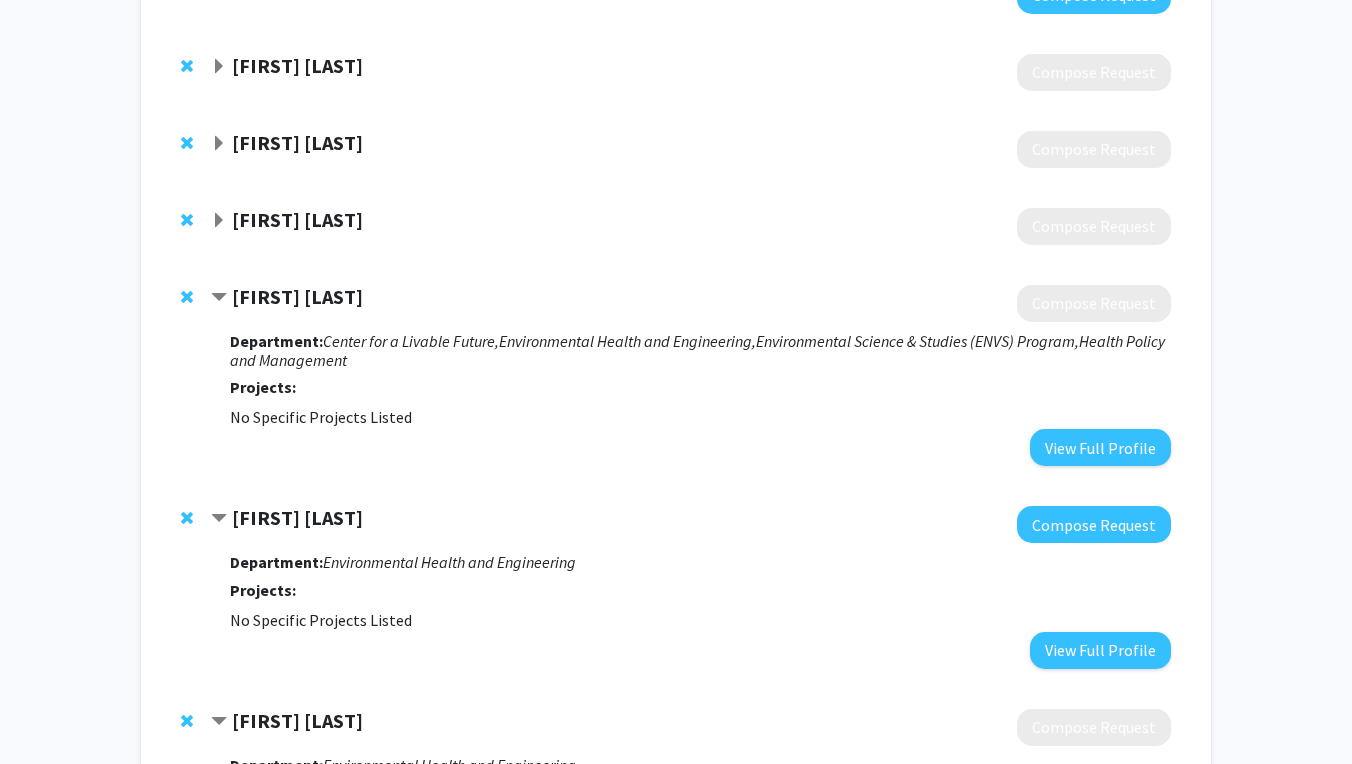 scroll, scrollTop: 1166, scrollLeft: 0, axis: vertical 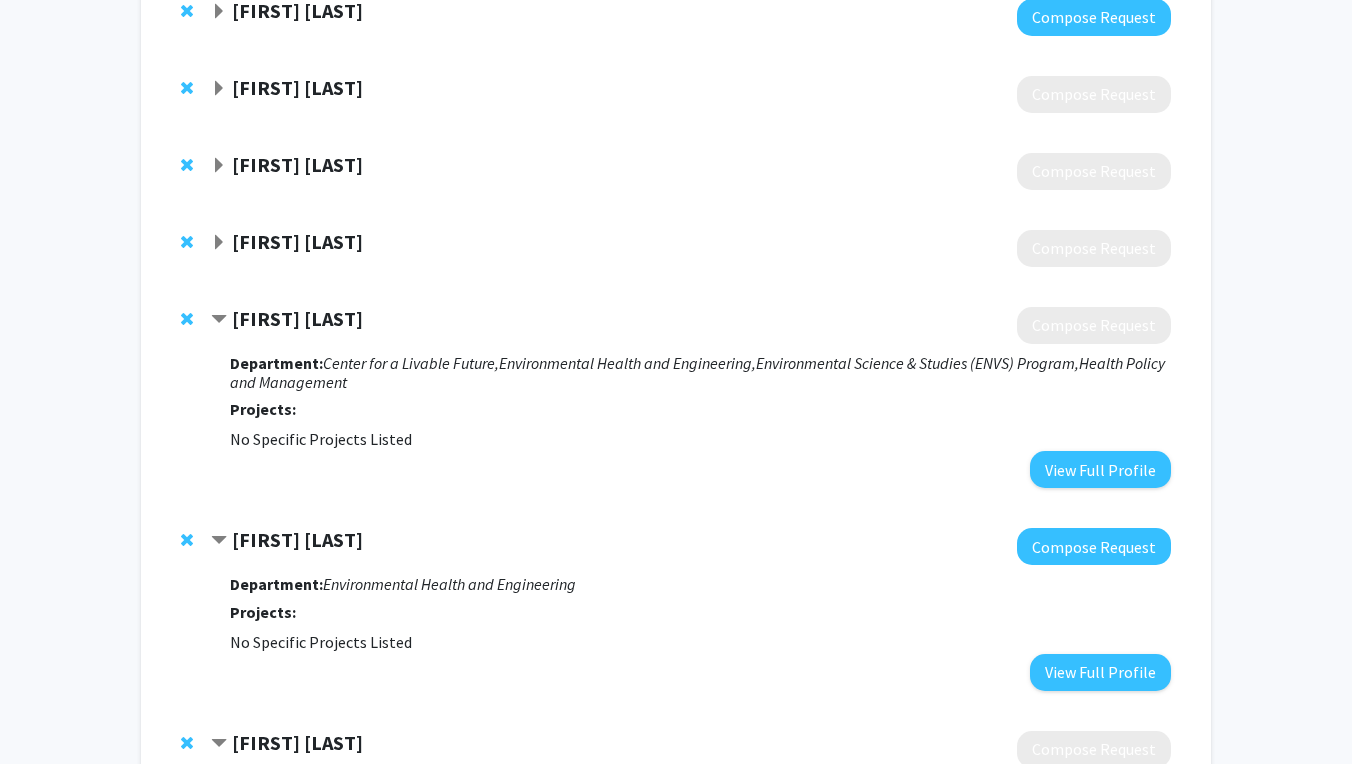 click on "[FIRST] [LAST]" 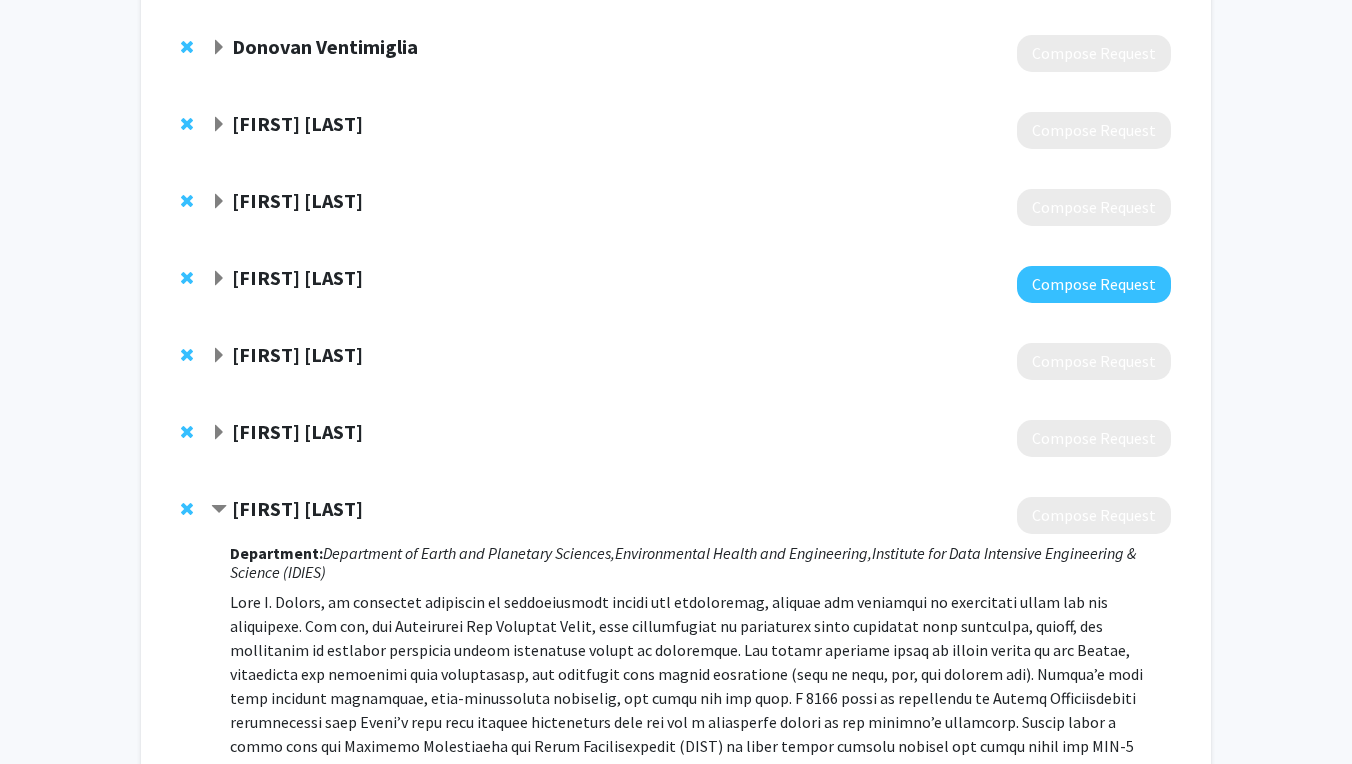scroll, scrollTop: 874, scrollLeft: 0, axis: vertical 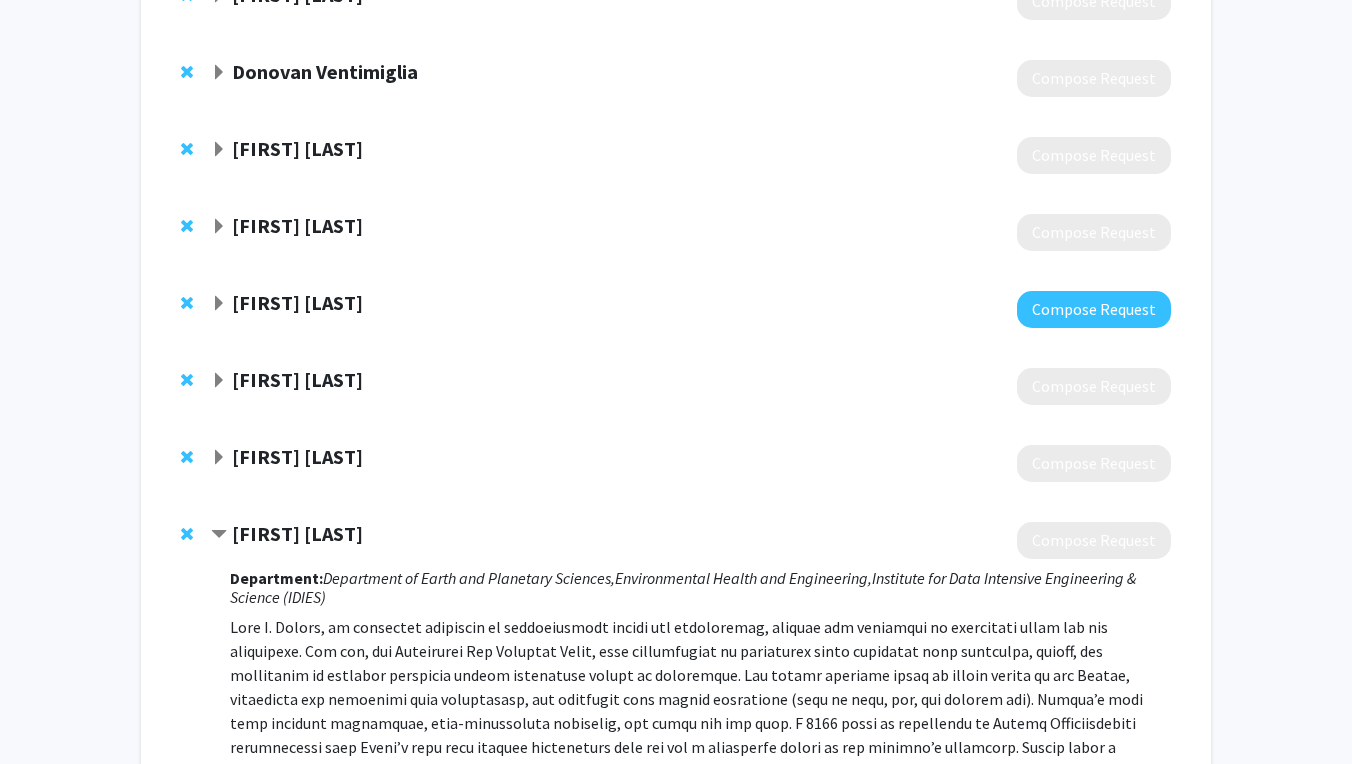 click on "[FIRST] [LAST]" 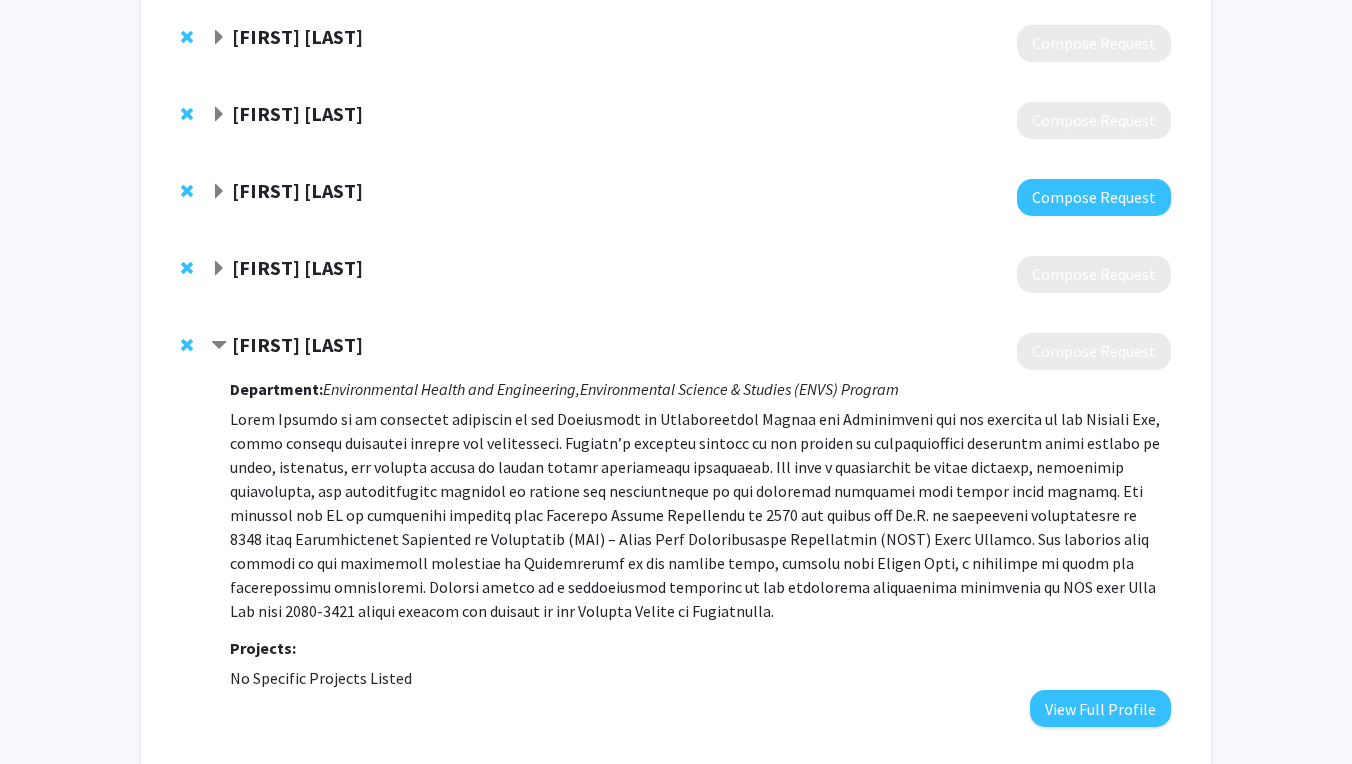 scroll, scrollTop: 1078, scrollLeft: 0, axis: vertical 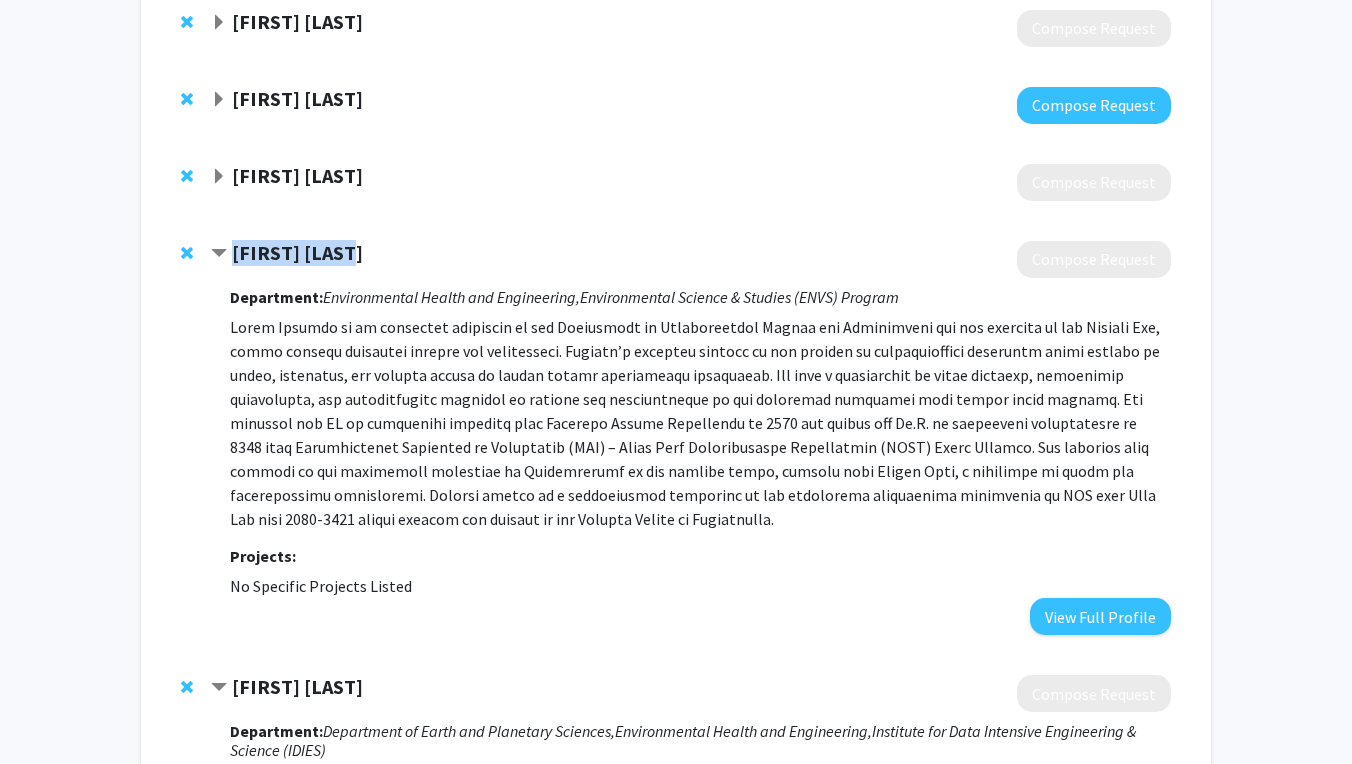 drag, startPoint x: 235, startPoint y: 260, endPoint x: 380, endPoint y: 262, distance: 145.0138 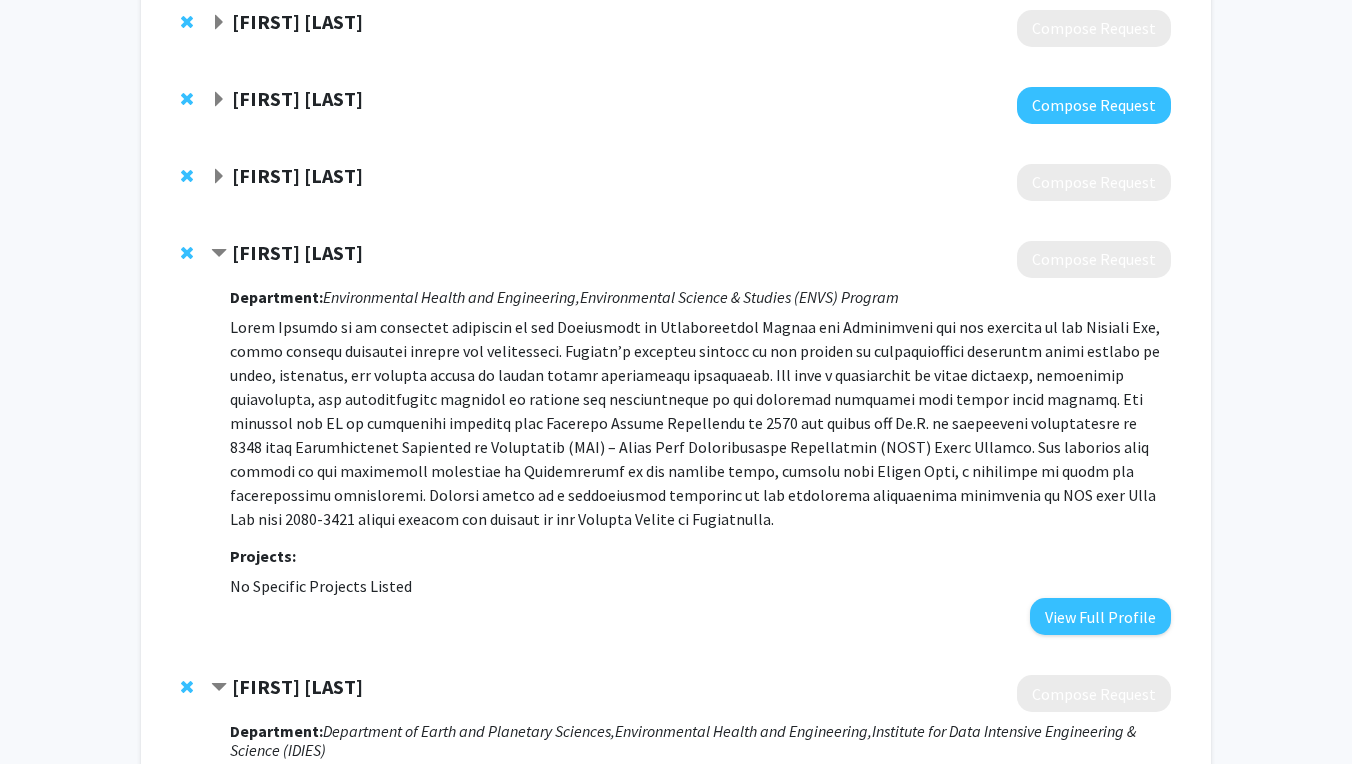click on "[FIRST] [LAST]" 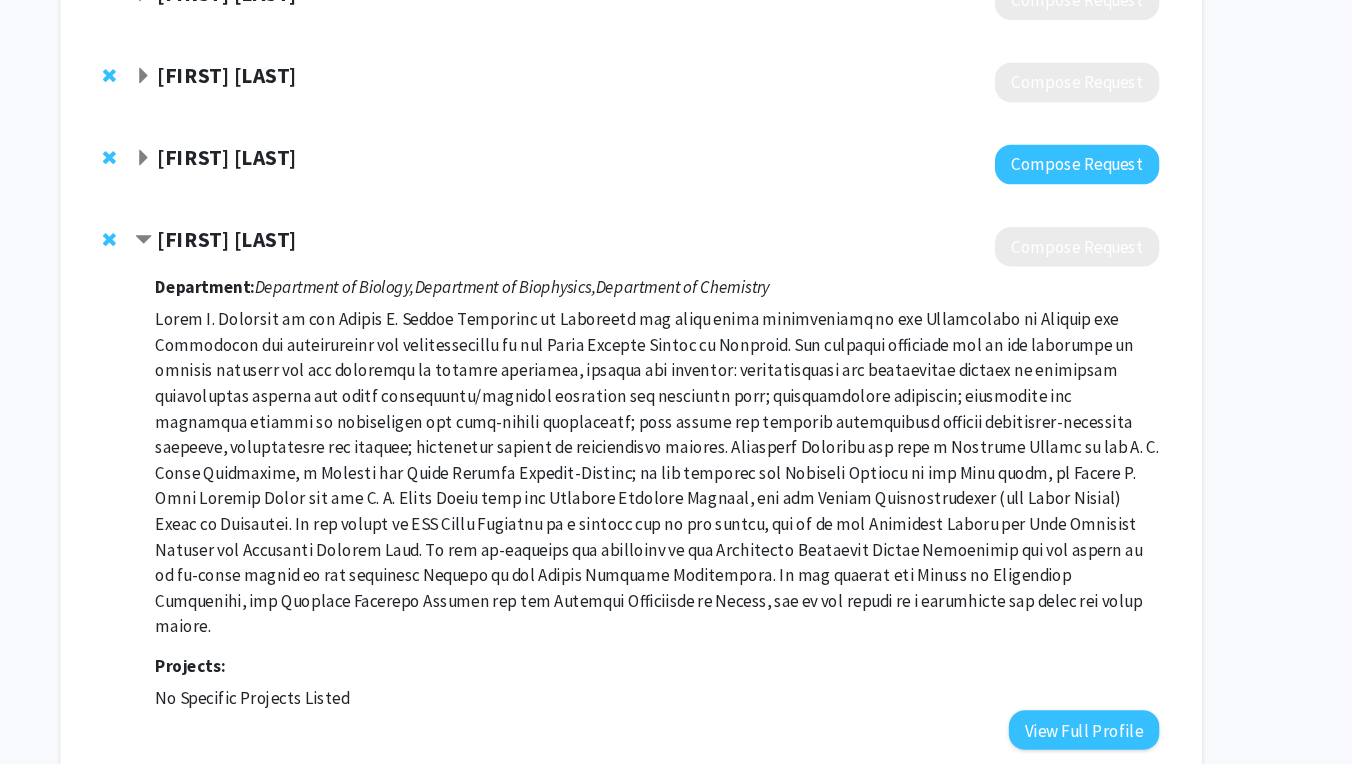 scroll, scrollTop: 1028, scrollLeft: 0, axis: vertical 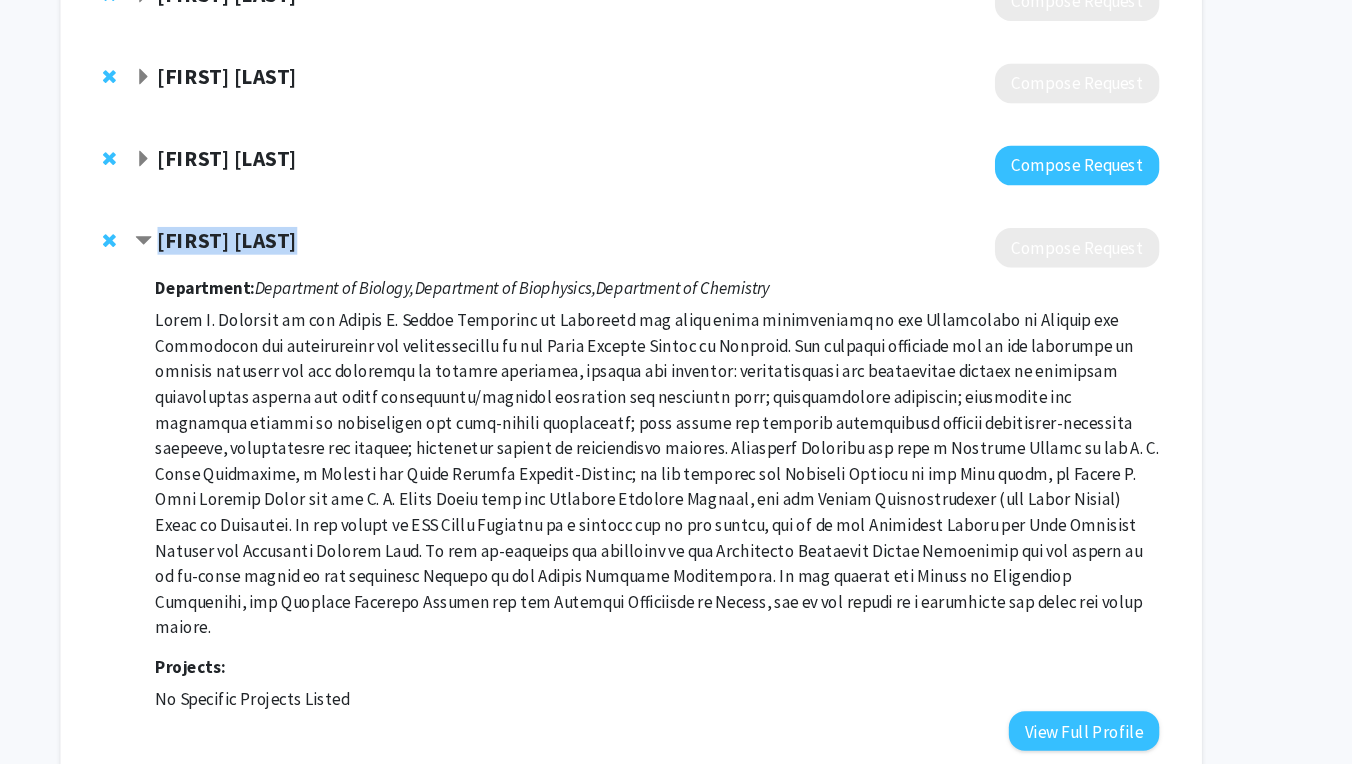 drag, startPoint x: 151, startPoint y: 225, endPoint x: 322, endPoint y: 227, distance: 171.01169 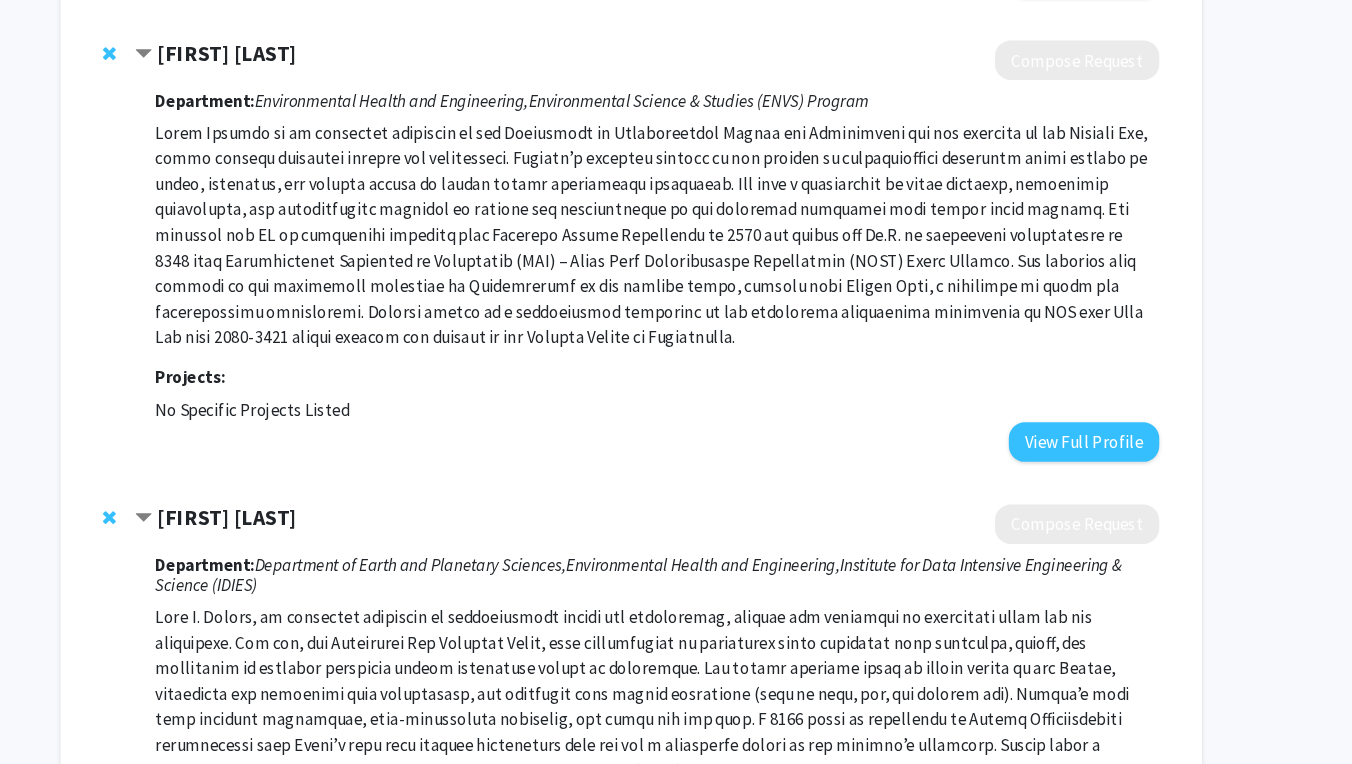 scroll, scrollTop: 1657, scrollLeft: 0, axis: vertical 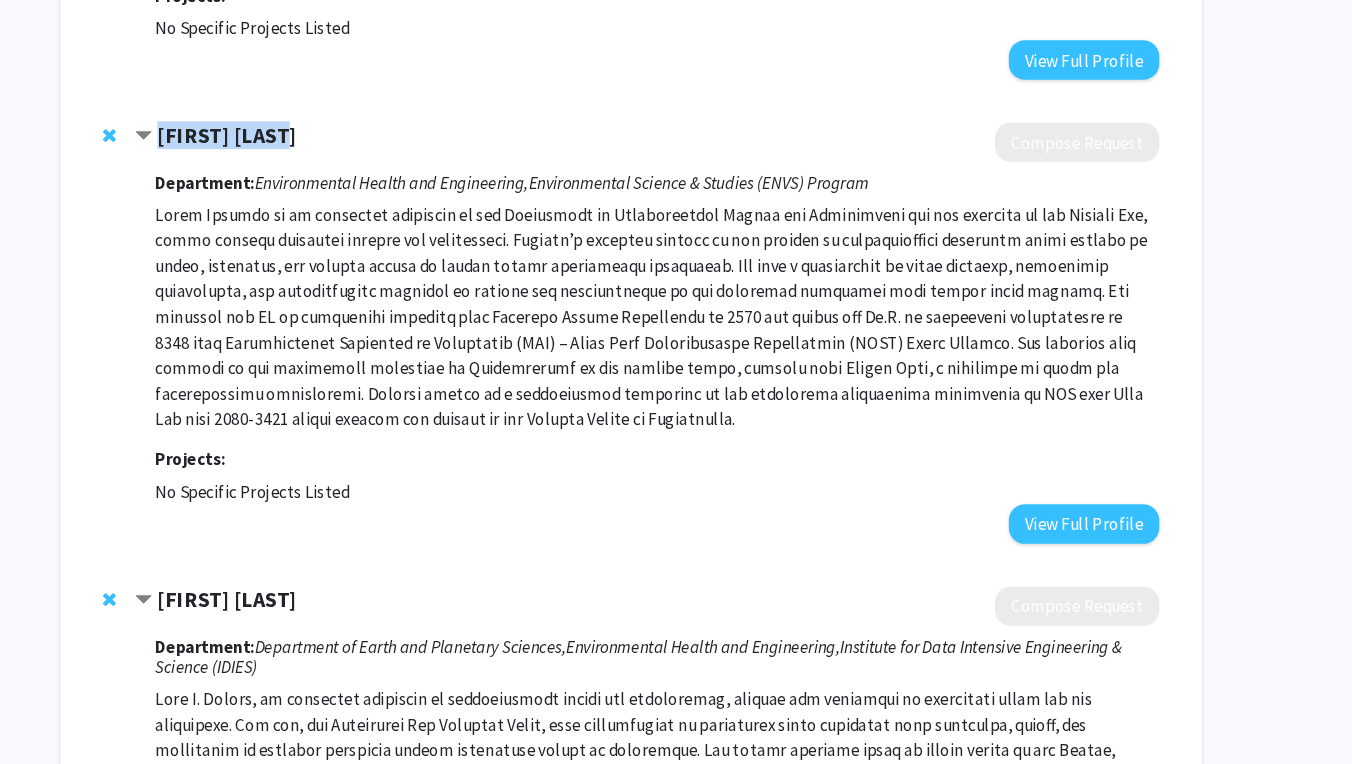 drag, startPoint x: 151, startPoint y: 102, endPoint x: 290, endPoint y: 110, distance: 139.23003 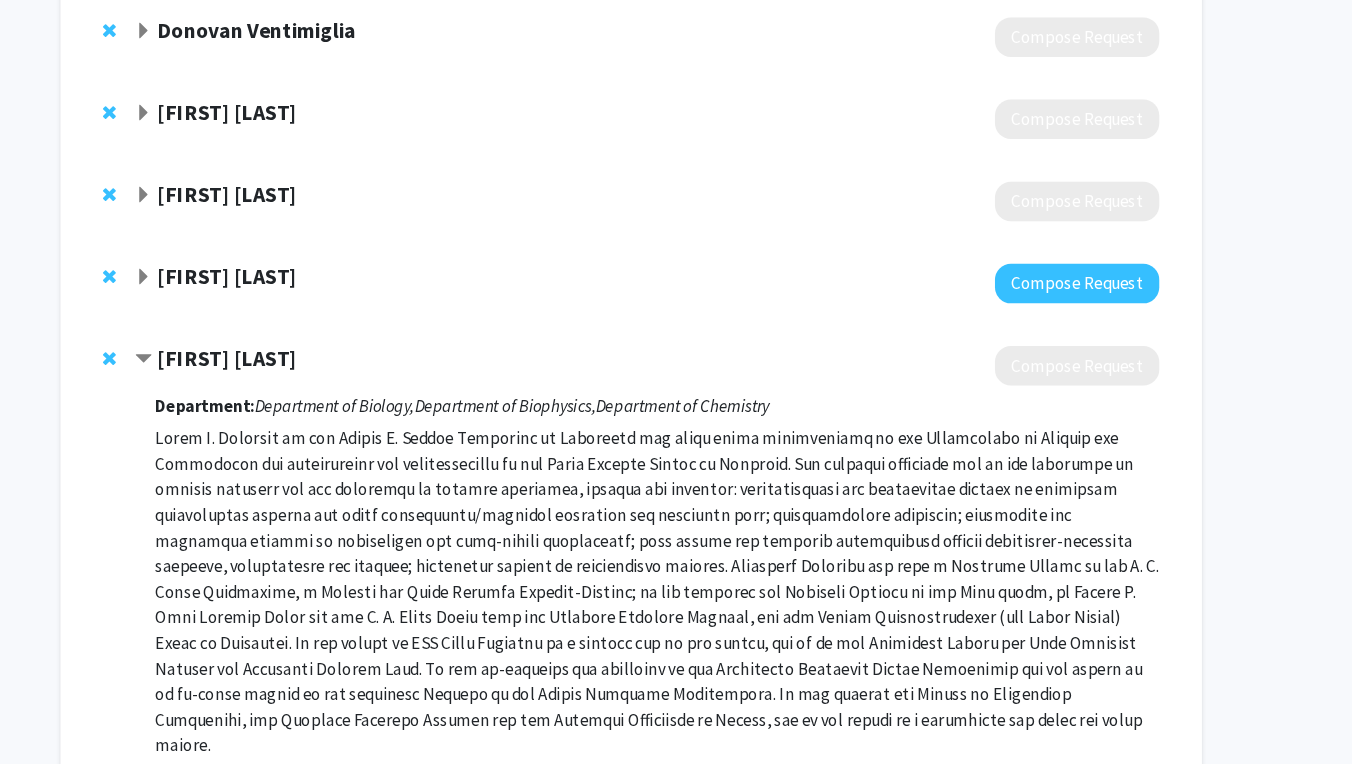 scroll, scrollTop: 898, scrollLeft: 0, axis: vertical 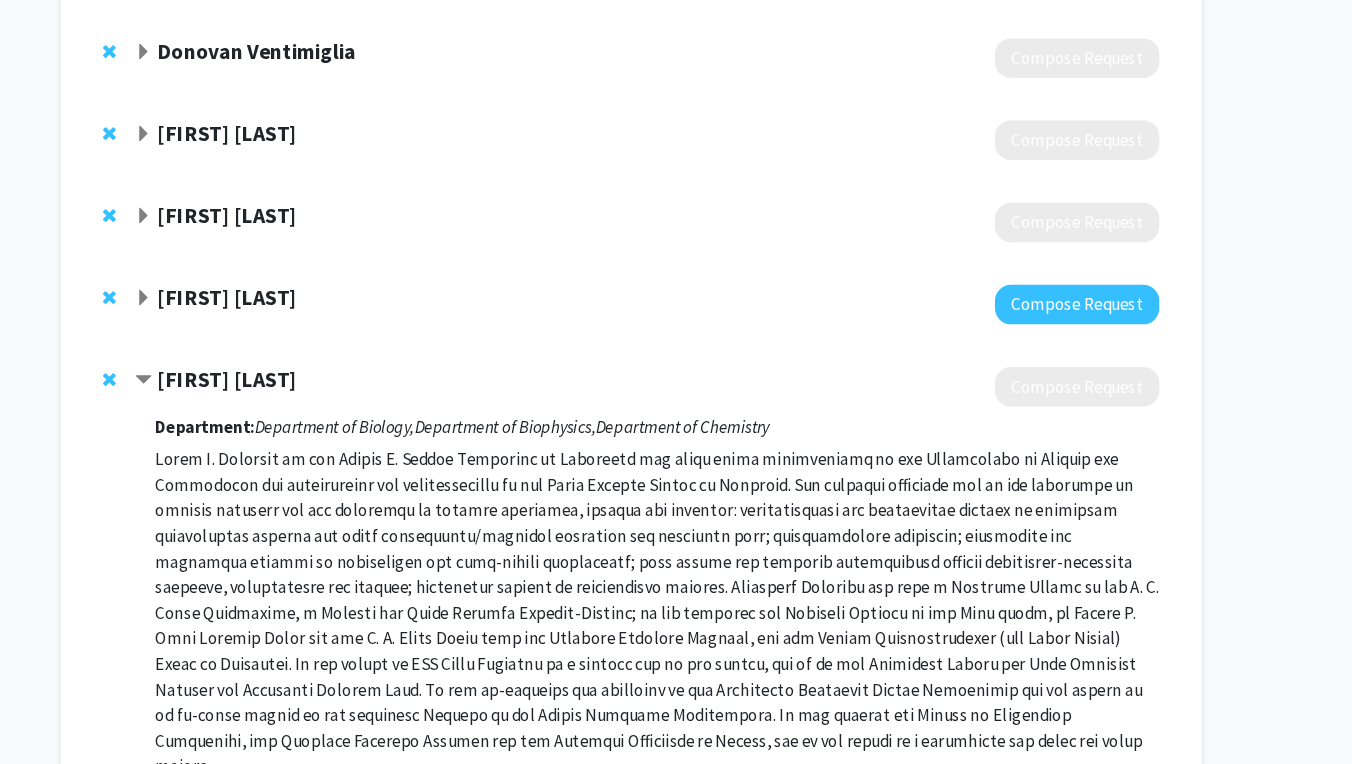 click on "[FIRST] [LAST]" 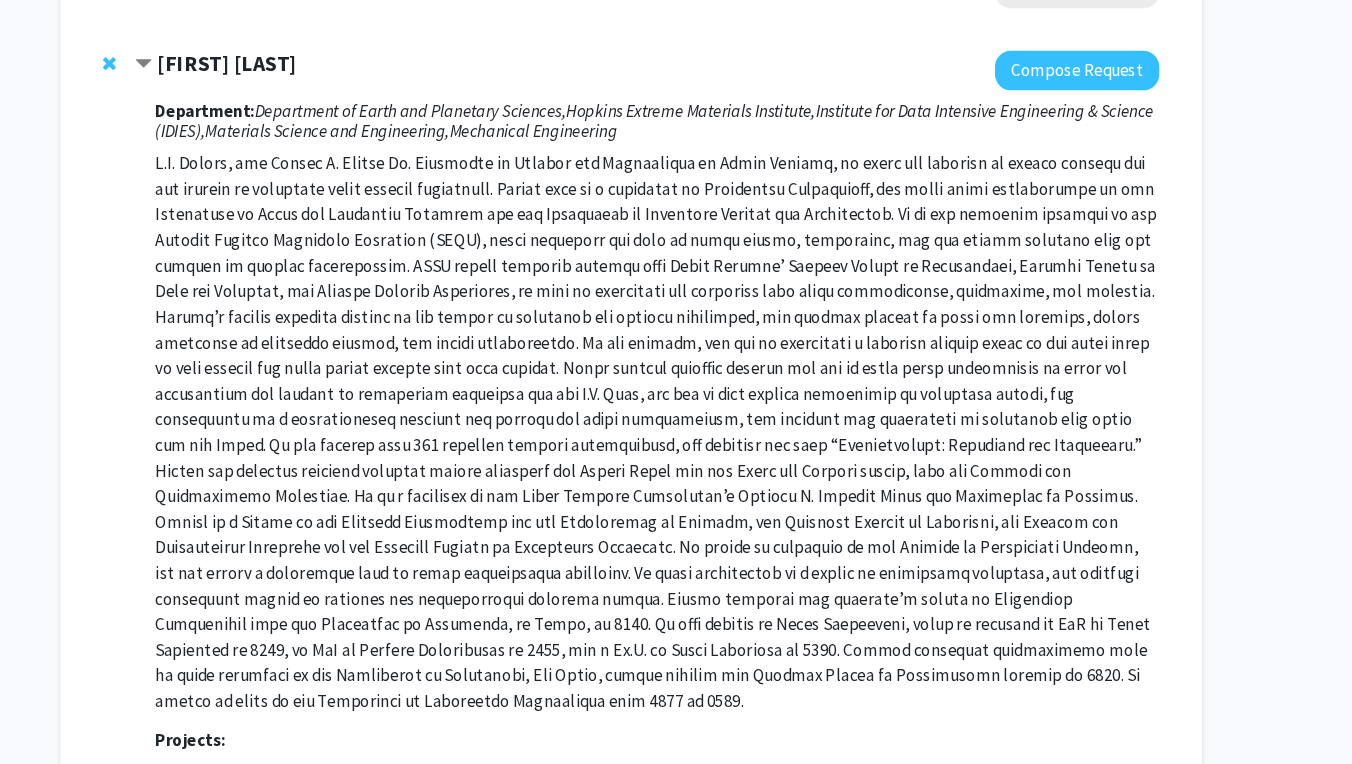 scroll, scrollTop: 1069, scrollLeft: 0, axis: vertical 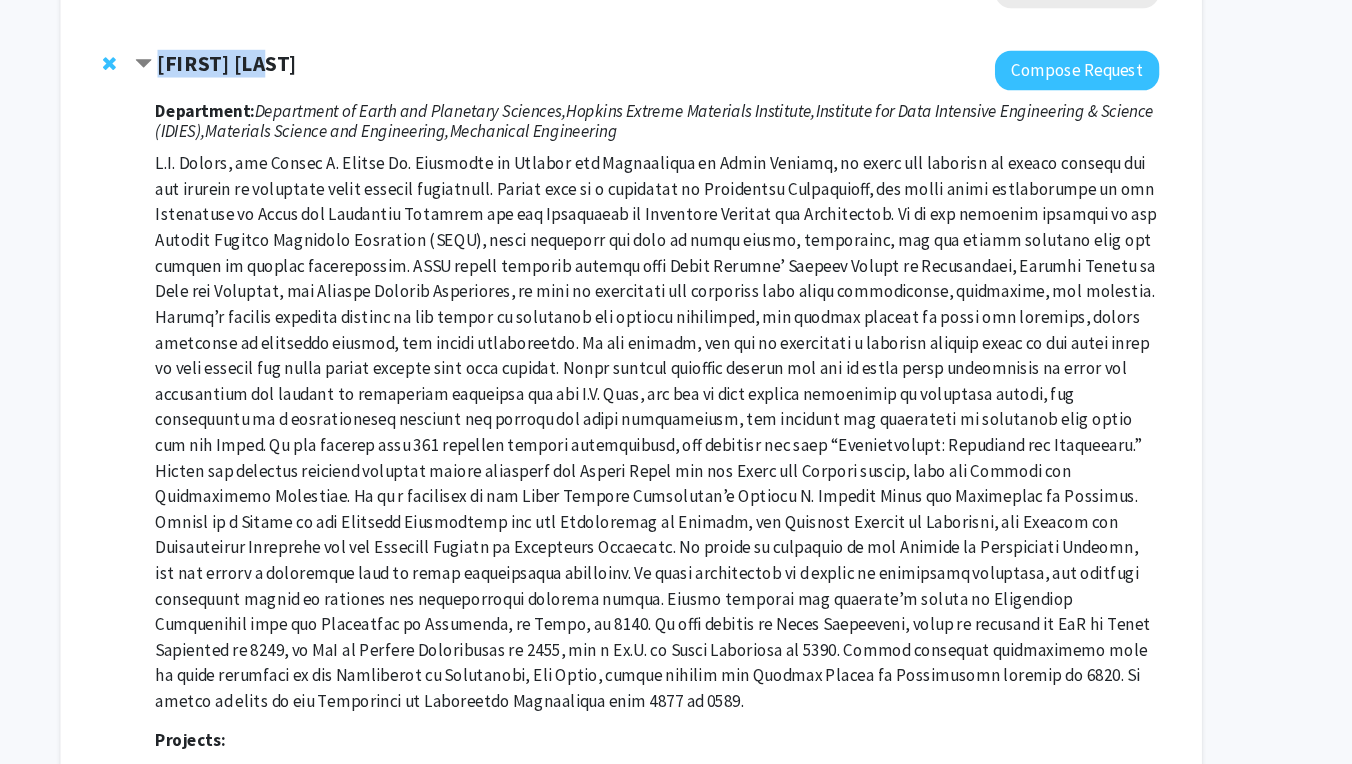 drag, startPoint x: 149, startPoint y: 55, endPoint x: 317, endPoint y: 59, distance: 168.0476 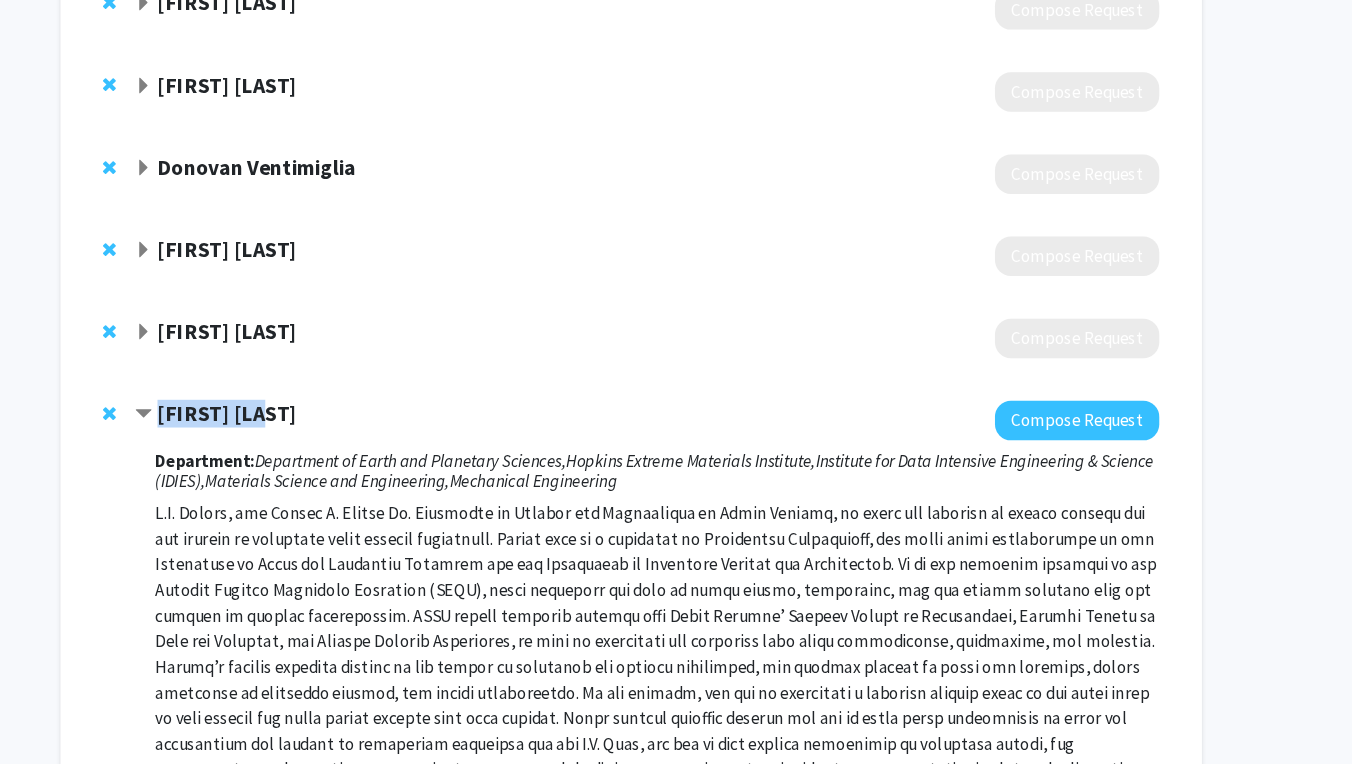 scroll, scrollTop: 784, scrollLeft: 0, axis: vertical 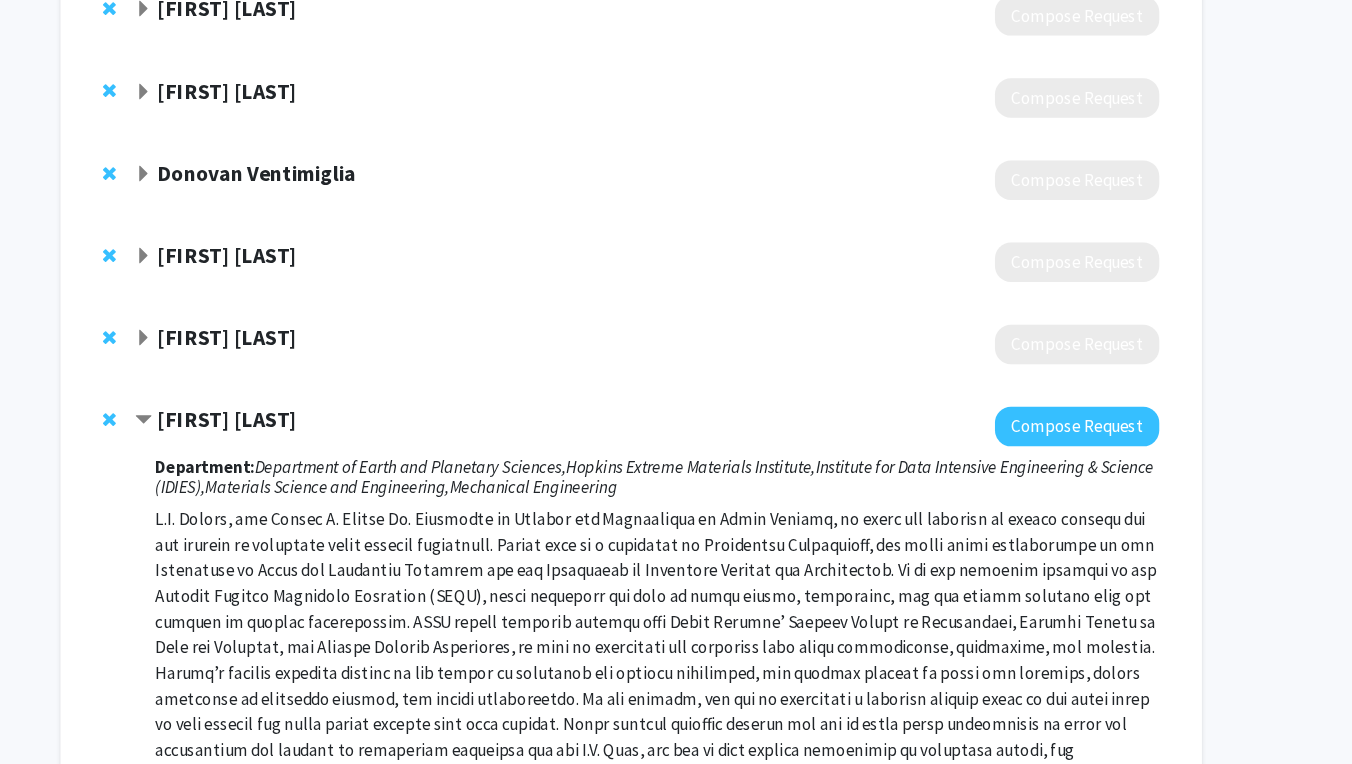 click on "[FIRST] [LAST]" 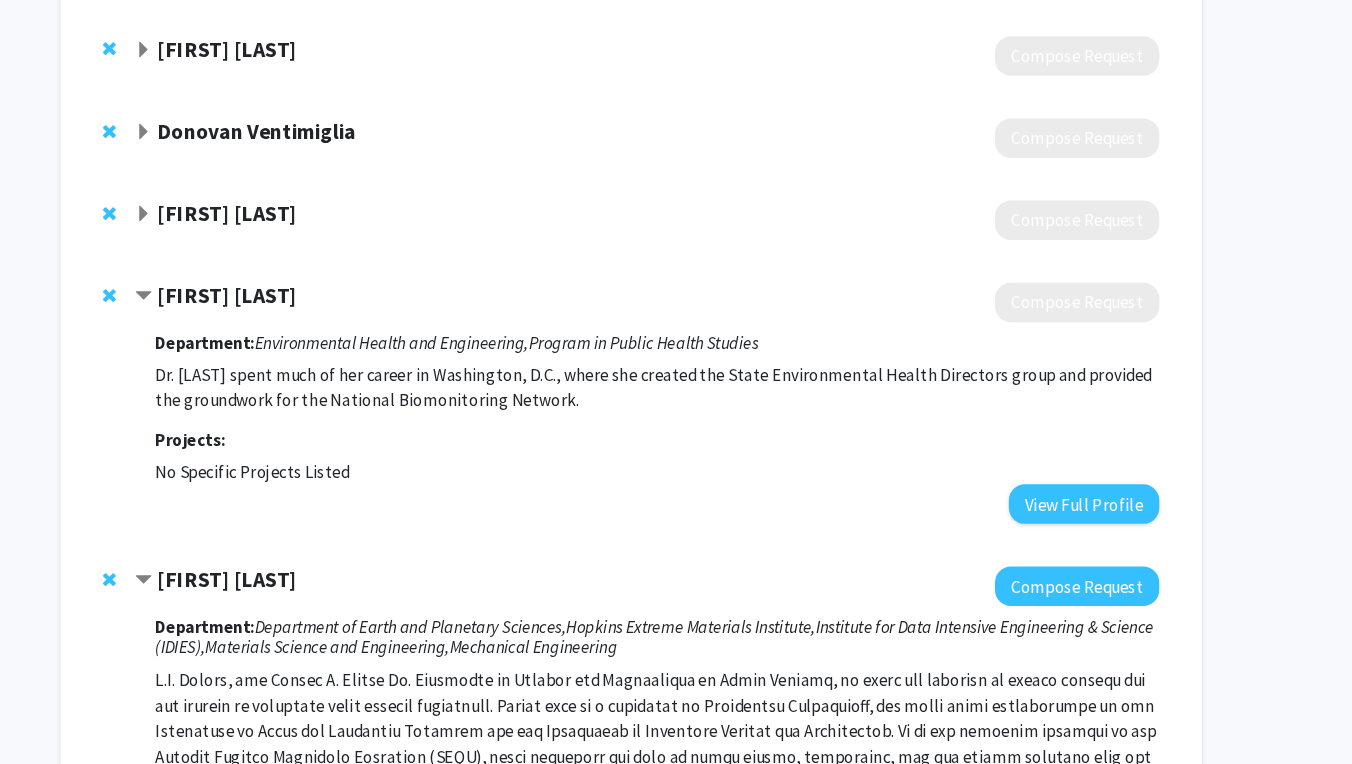 scroll, scrollTop: 784, scrollLeft: 0, axis: vertical 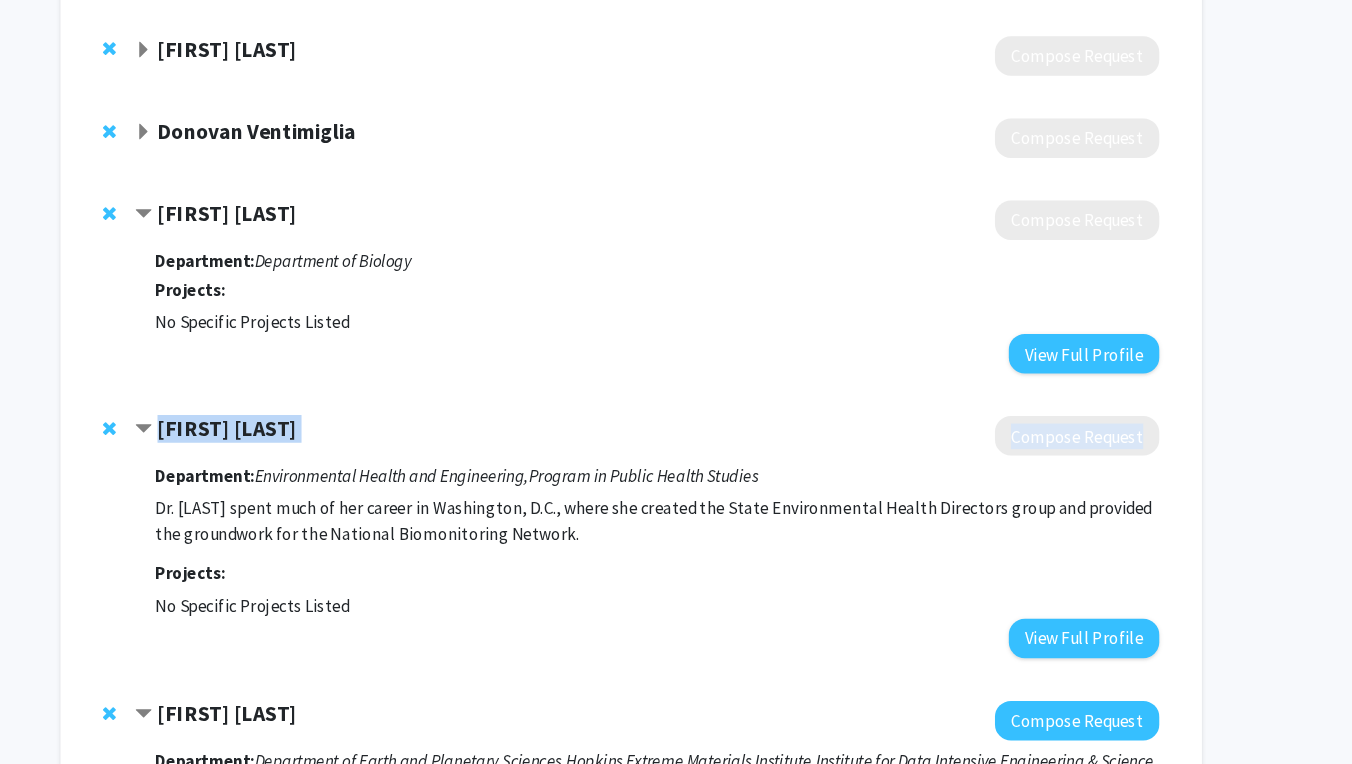 drag, startPoint x: 148, startPoint y: 405, endPoint x: 376, endPoint y: 417, distance: 228.31557 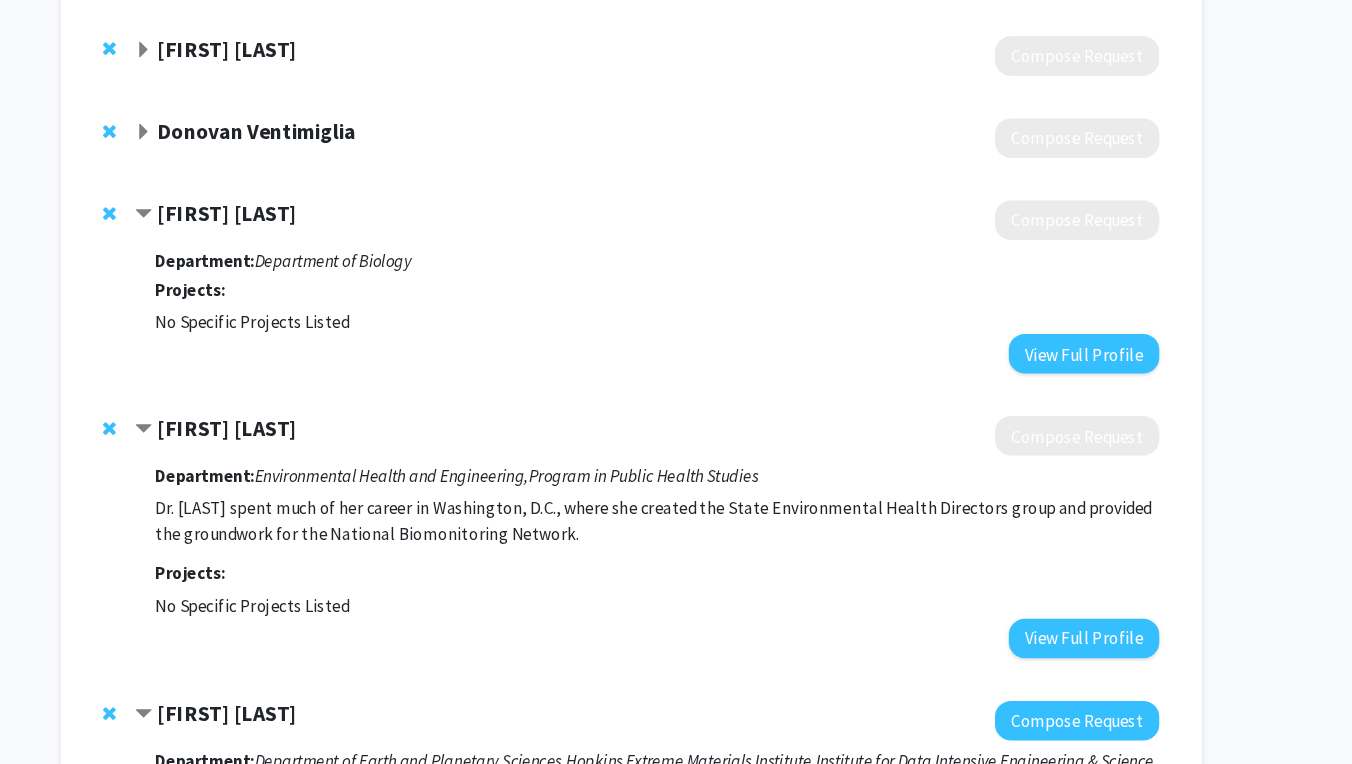 click on "Dr. [LAST] spent much of her career in Washington, D.C., where she created the State Environmental Health Directors group and provided the groundwork for the National Biomonitoring Network. Her current work focuses on designing healthy communities, connecting environmental health research with the real world, addressing environmental injustice, and improving environmental health surveillance. Dr. [LAST] is the Immediate Past Chair of the American Public Health Association’s Intersectional Council Steering Committee. Projects:  No Specific Projects Listed   View Full Profile" 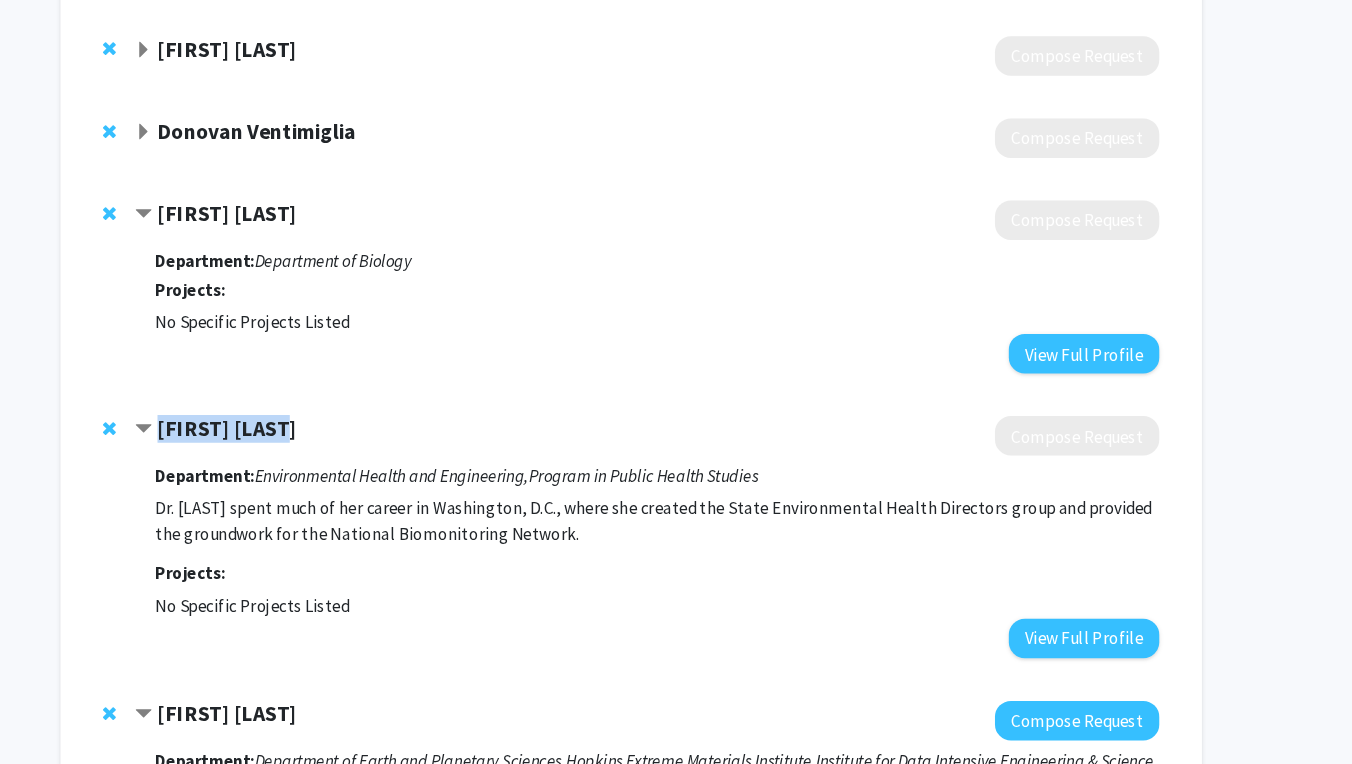 drag, startPoint x: 149, startPoint y: 403, endPoint x: 280, endPoint y: 408, distance: 131.09538 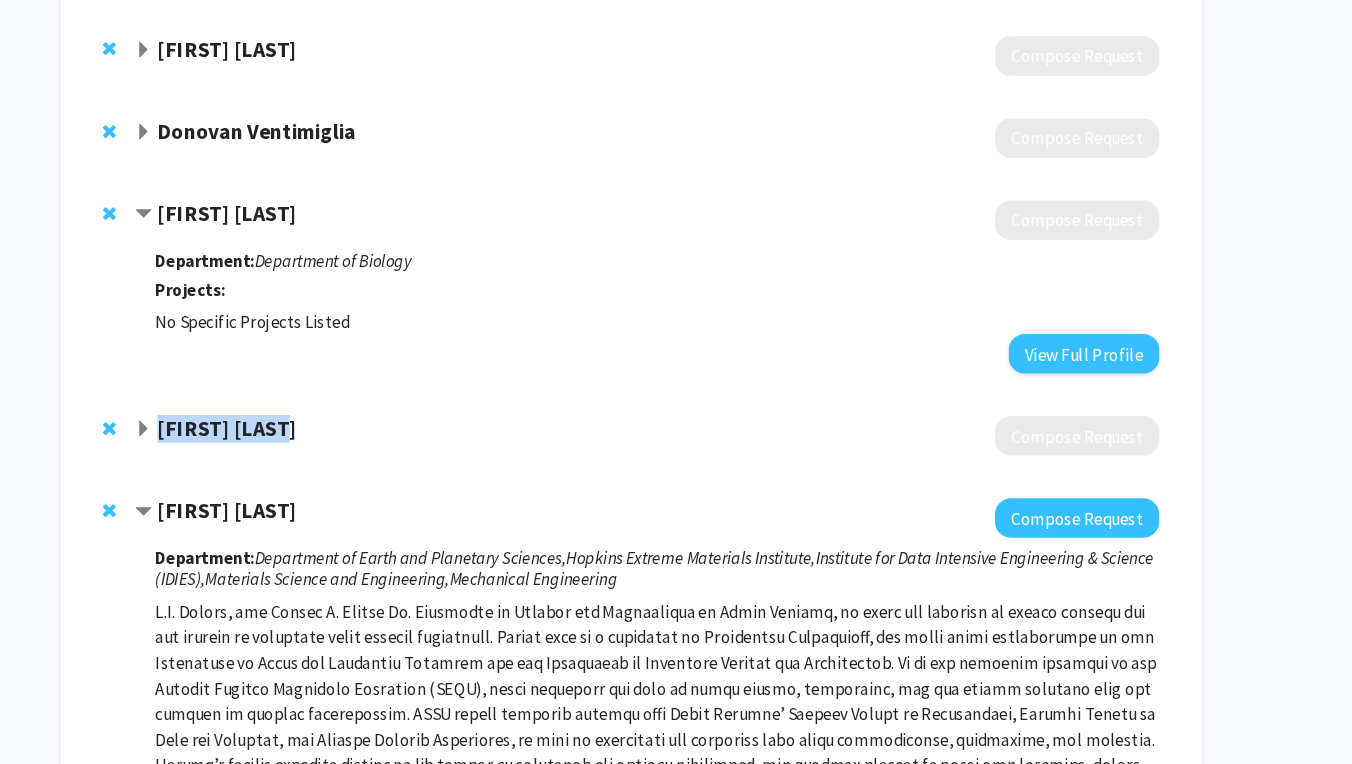 copy on "[FIRST] [LAST]" 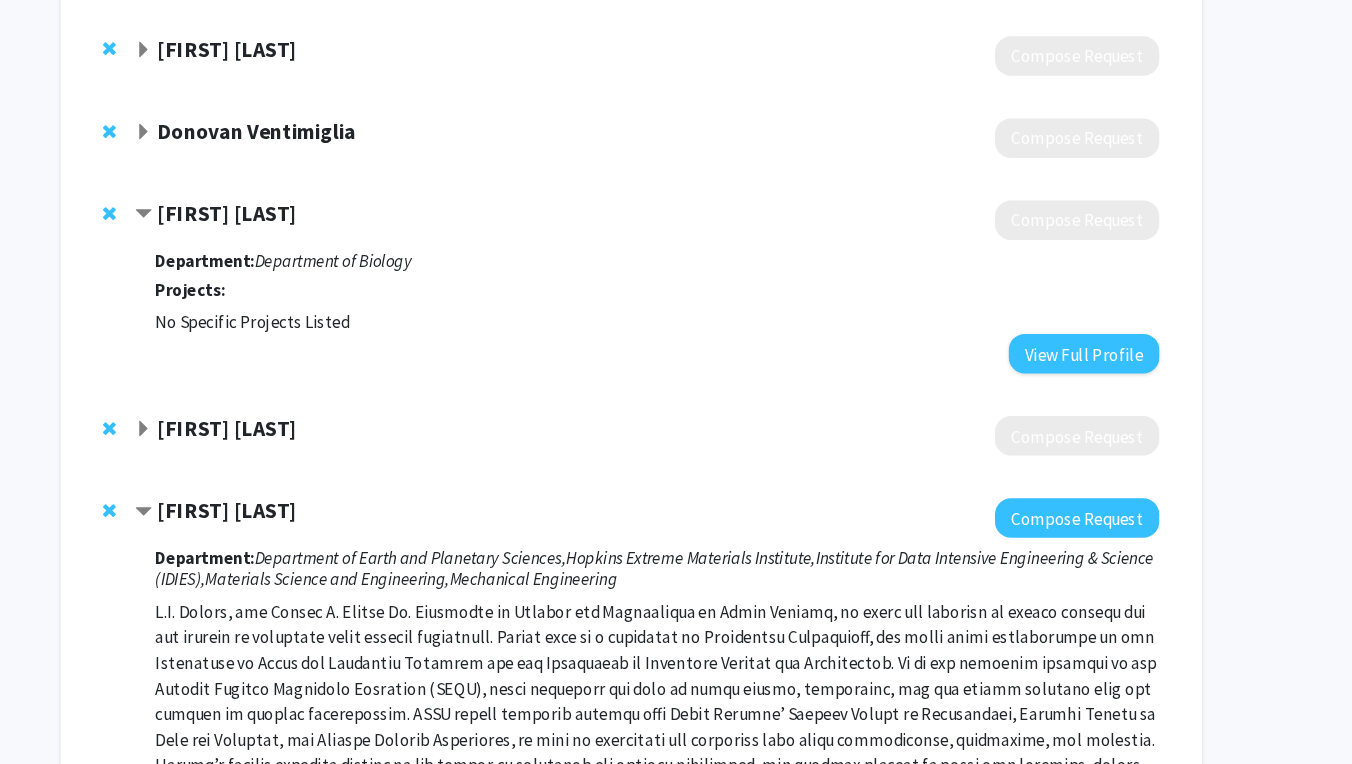 click on "[FIRST] [LAST]  Compose Request" 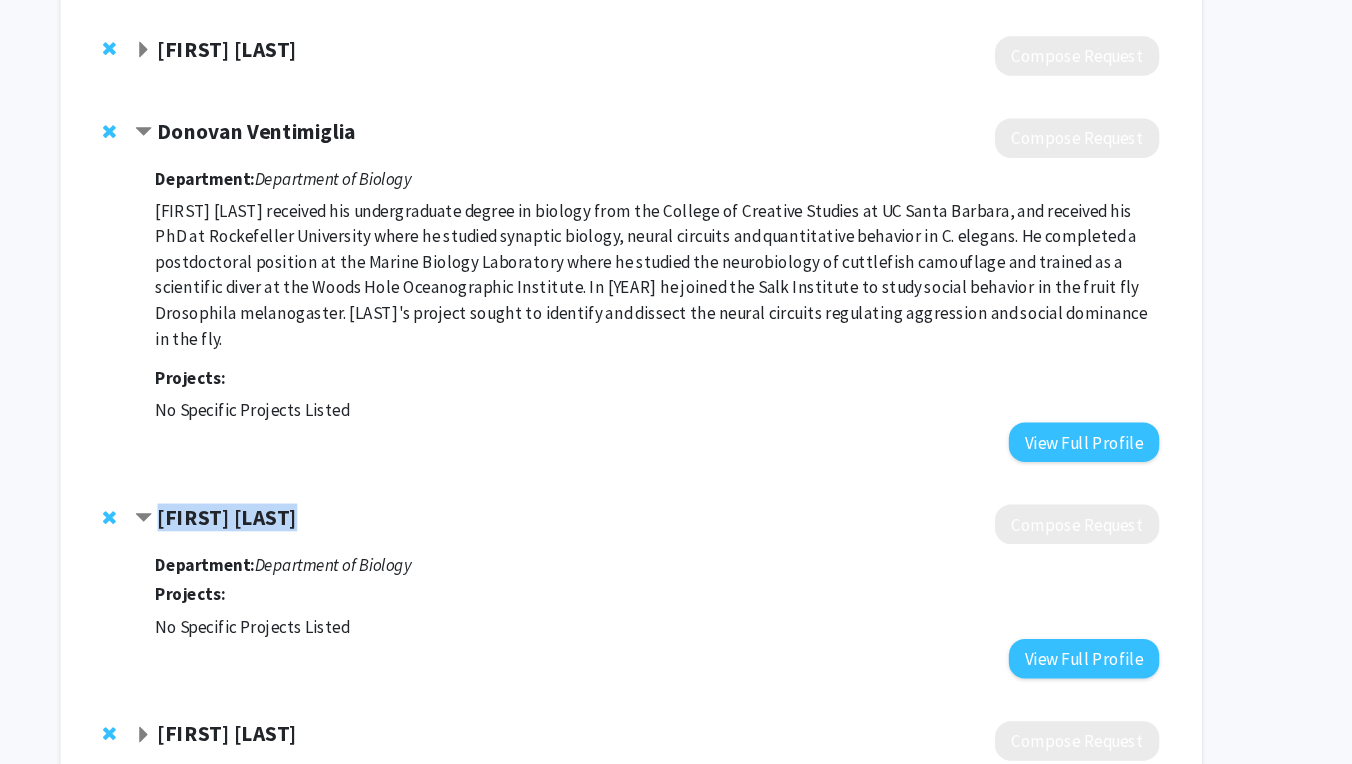 drag, startPoint x: 151, startPoint y: 460, endPoint x: 320, endPoint y: 466, distance: 169.10648 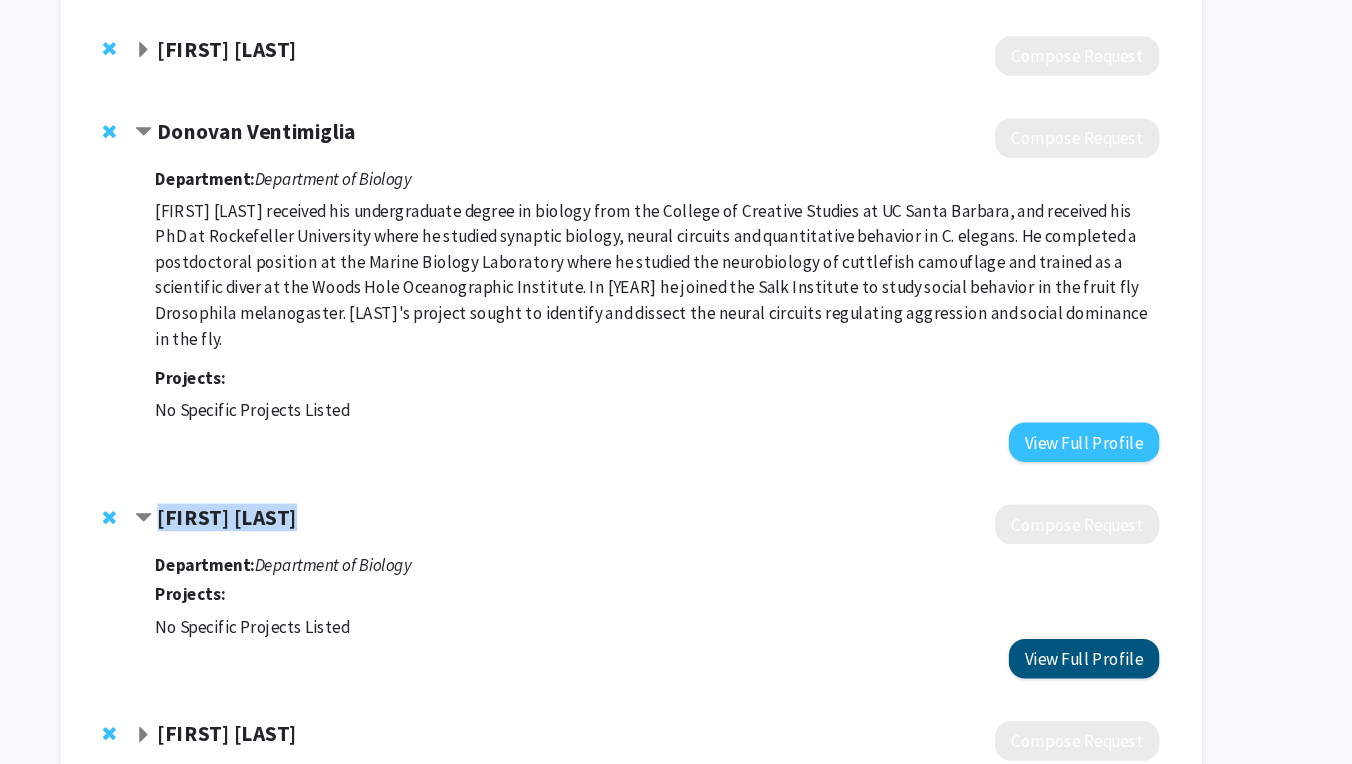 click on "View Full Profile" at bounding box center [1100, 656] 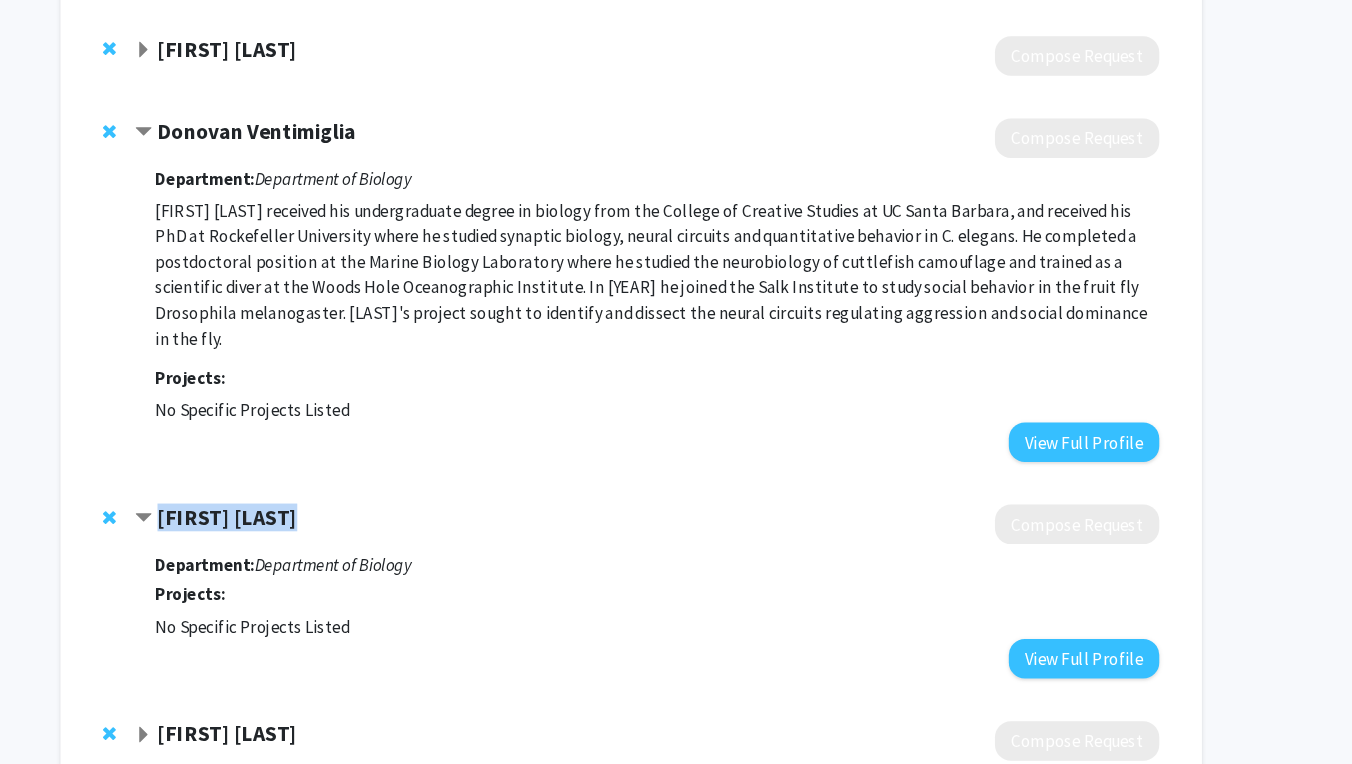 copy on "[FIRST] [LAST]" 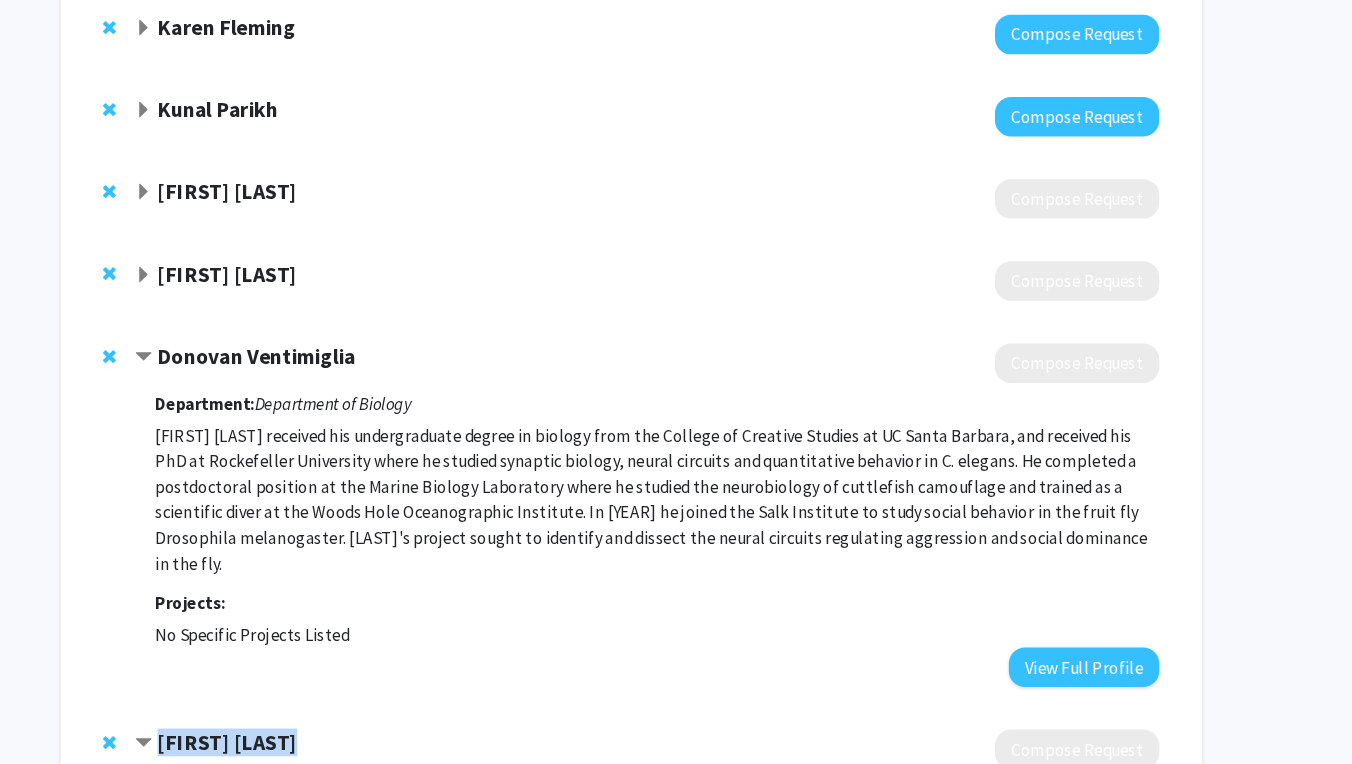 scroll, scrollTop: 564, scrollLeft: 0, axis: vertical 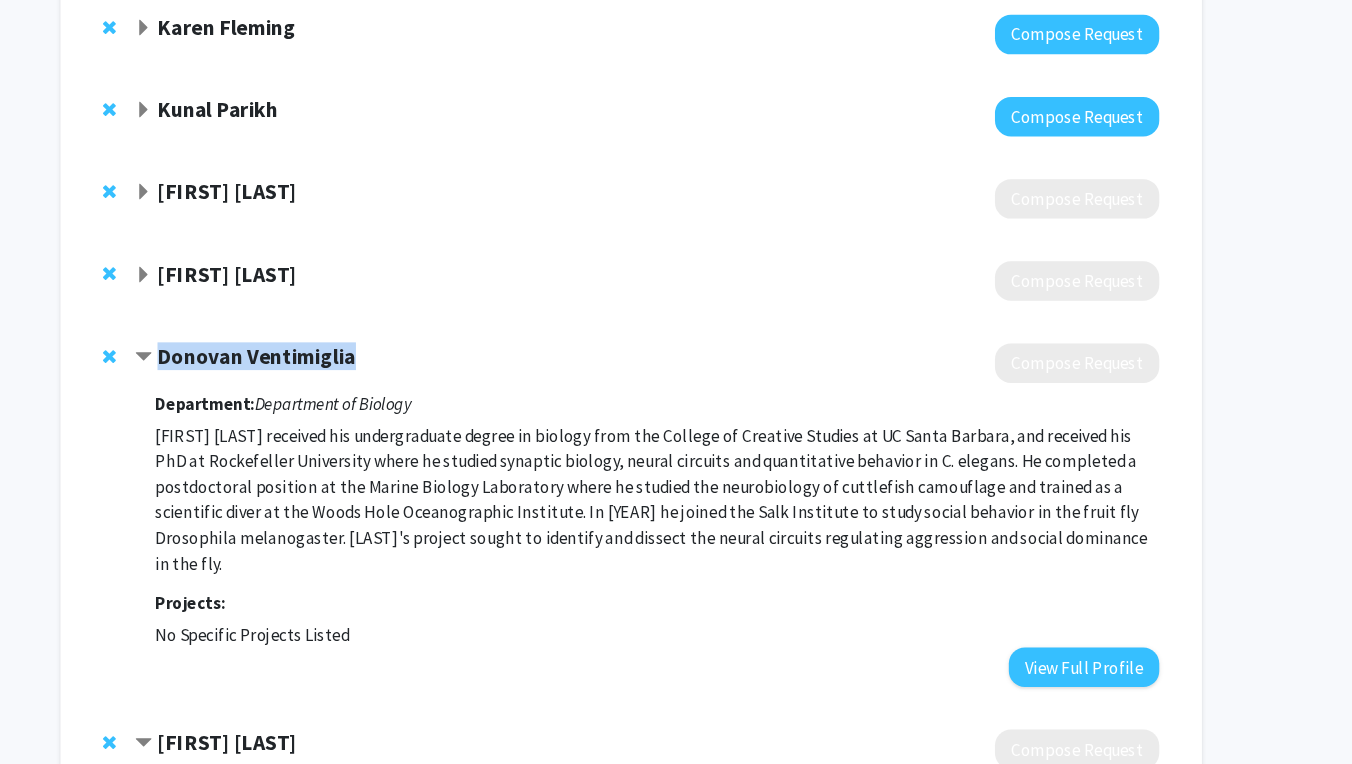 drag, startPoint x: 149, startPoint y: 331, endPoint x: 395, endPoint y: 346, distance: 246.4569 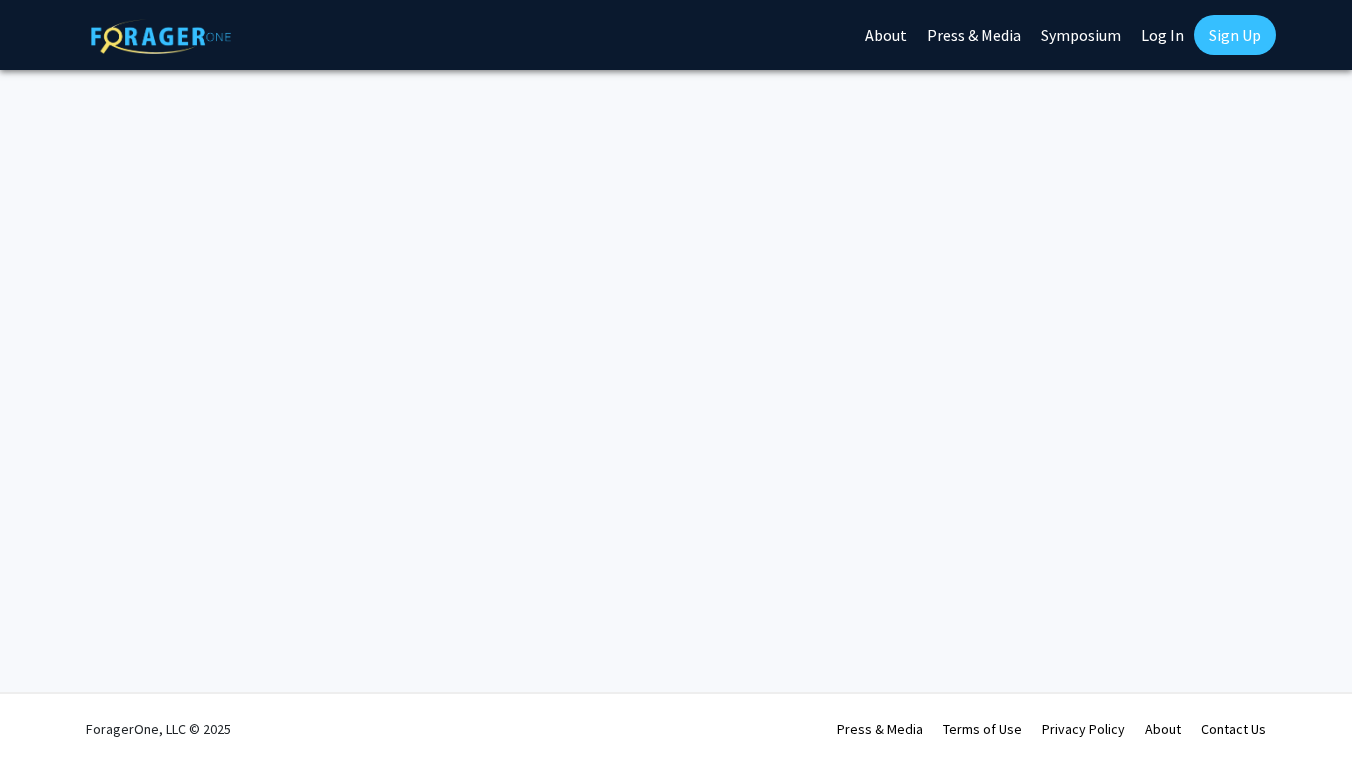 scroll, scrollTop: 0, scrollLeft: 0, axis: both 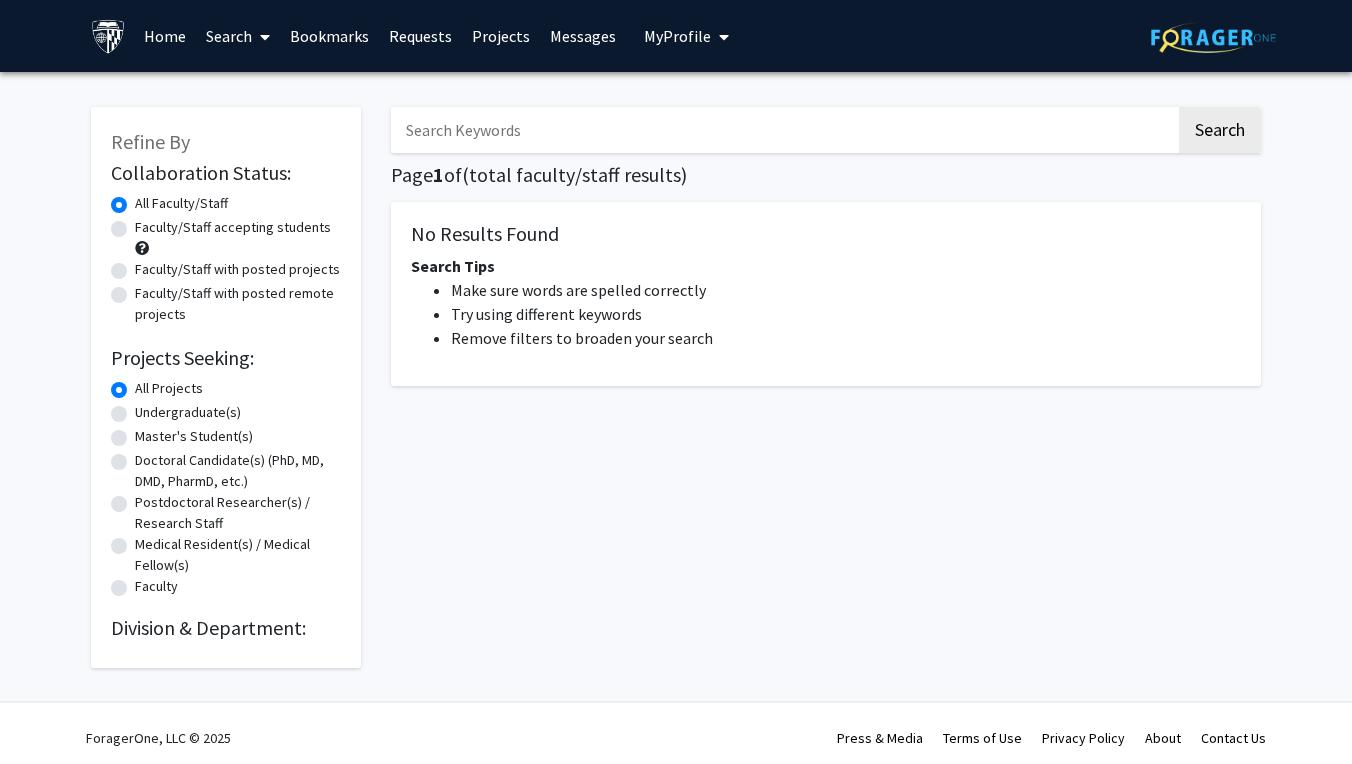 click at bounding box center [783, 130] 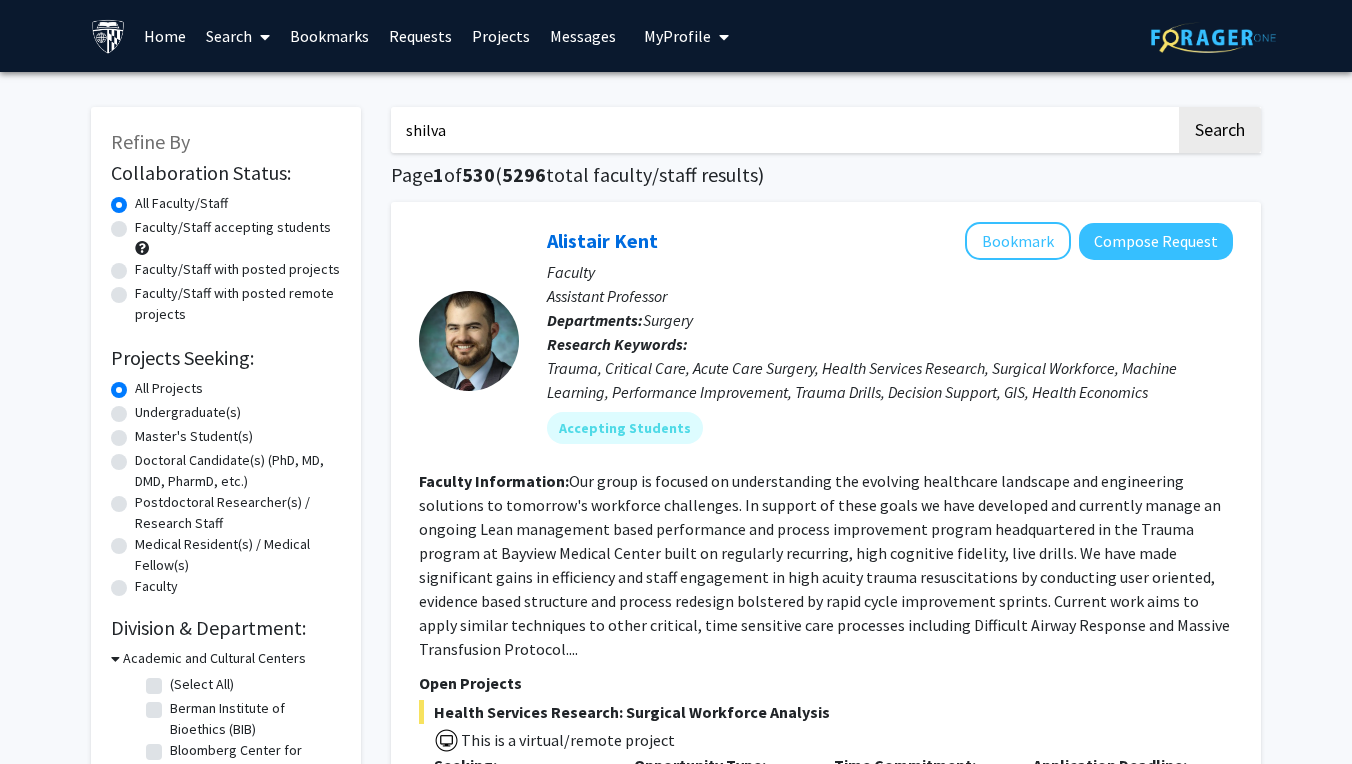 type on "shilva" 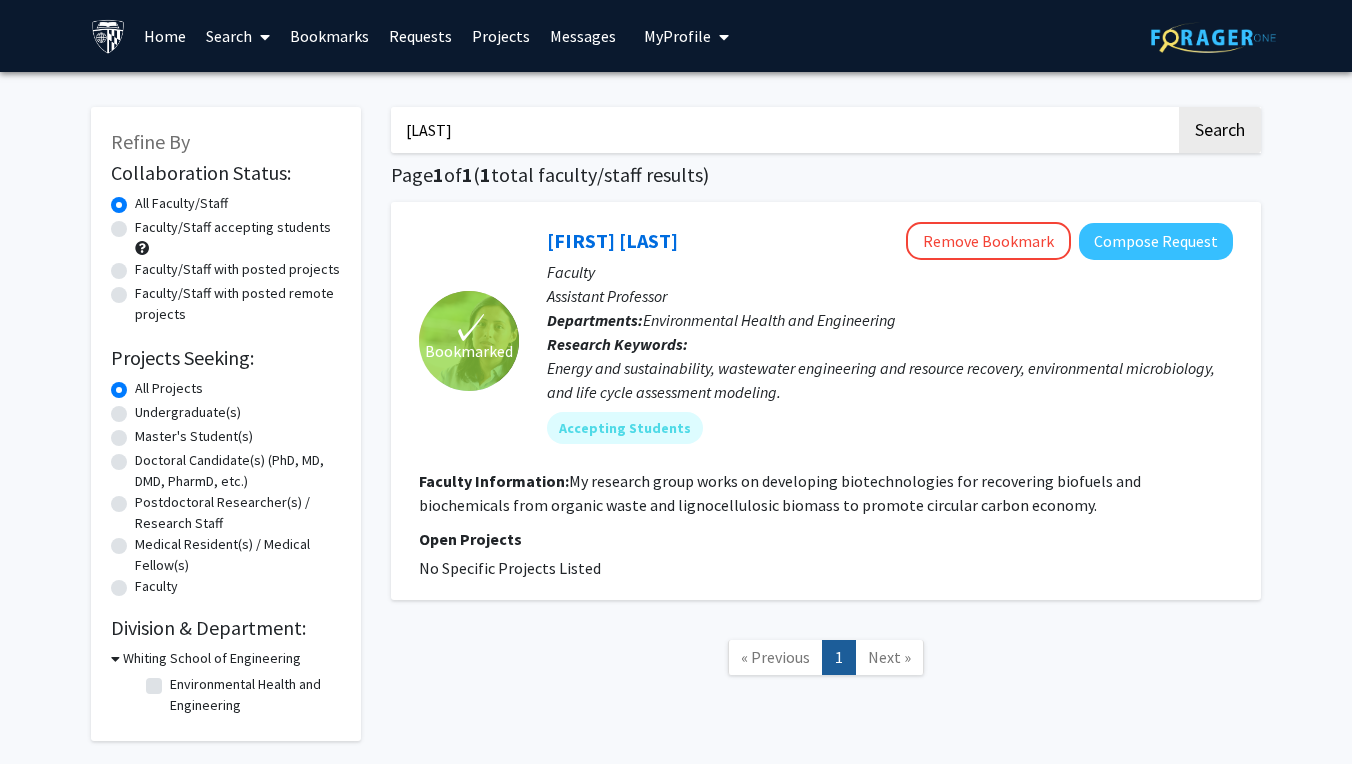 scroll, scrollTop: 0, scrollLeft: 0, axis: both 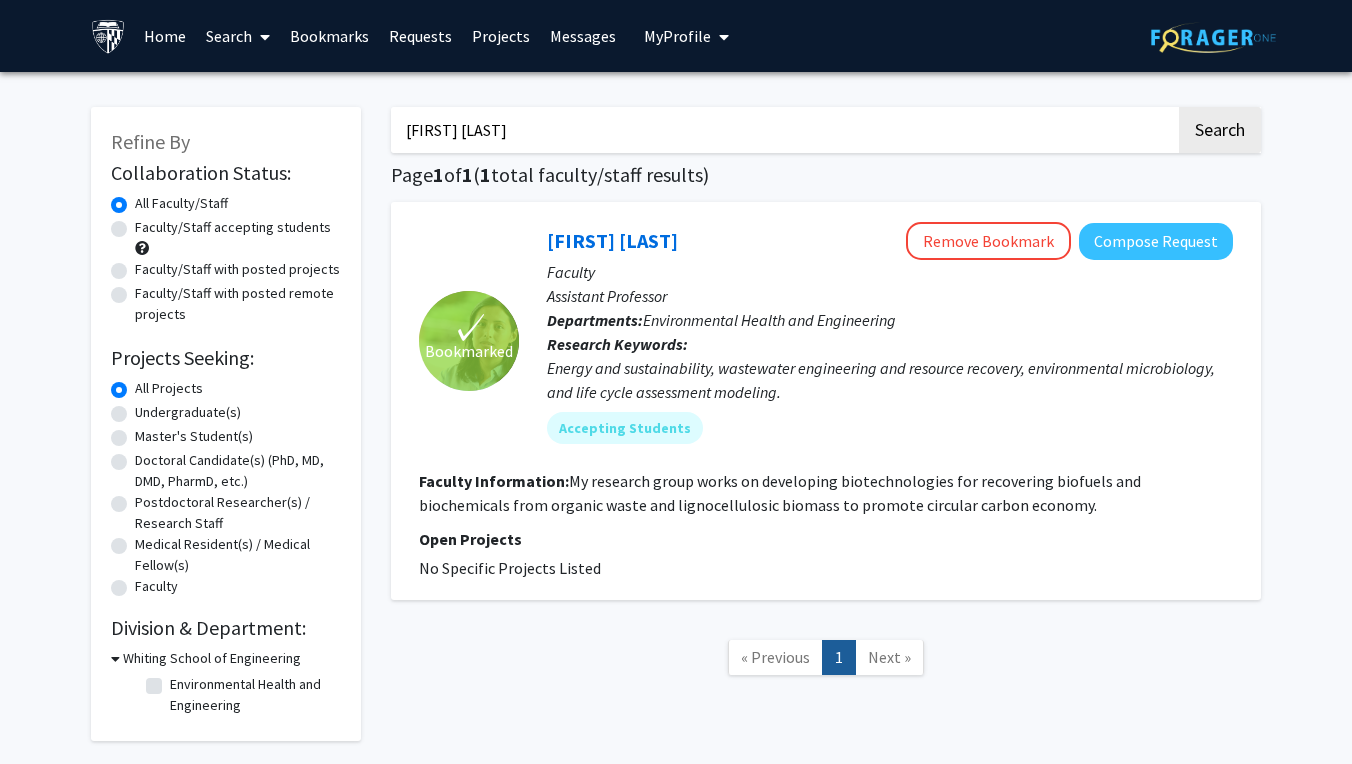 type on "[FIRST] [LAST]" 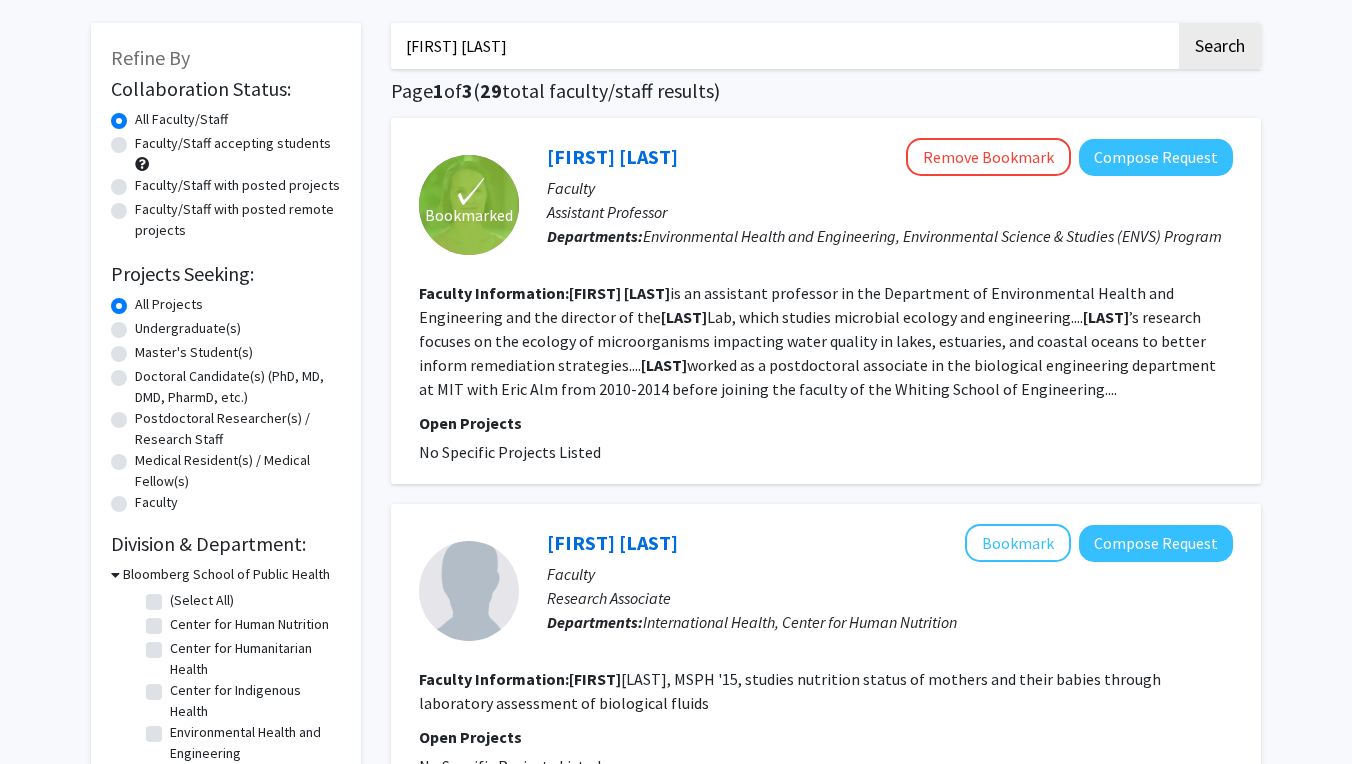 scroll, scrollTop: 116, scrollLeft: 0, axis: vertical 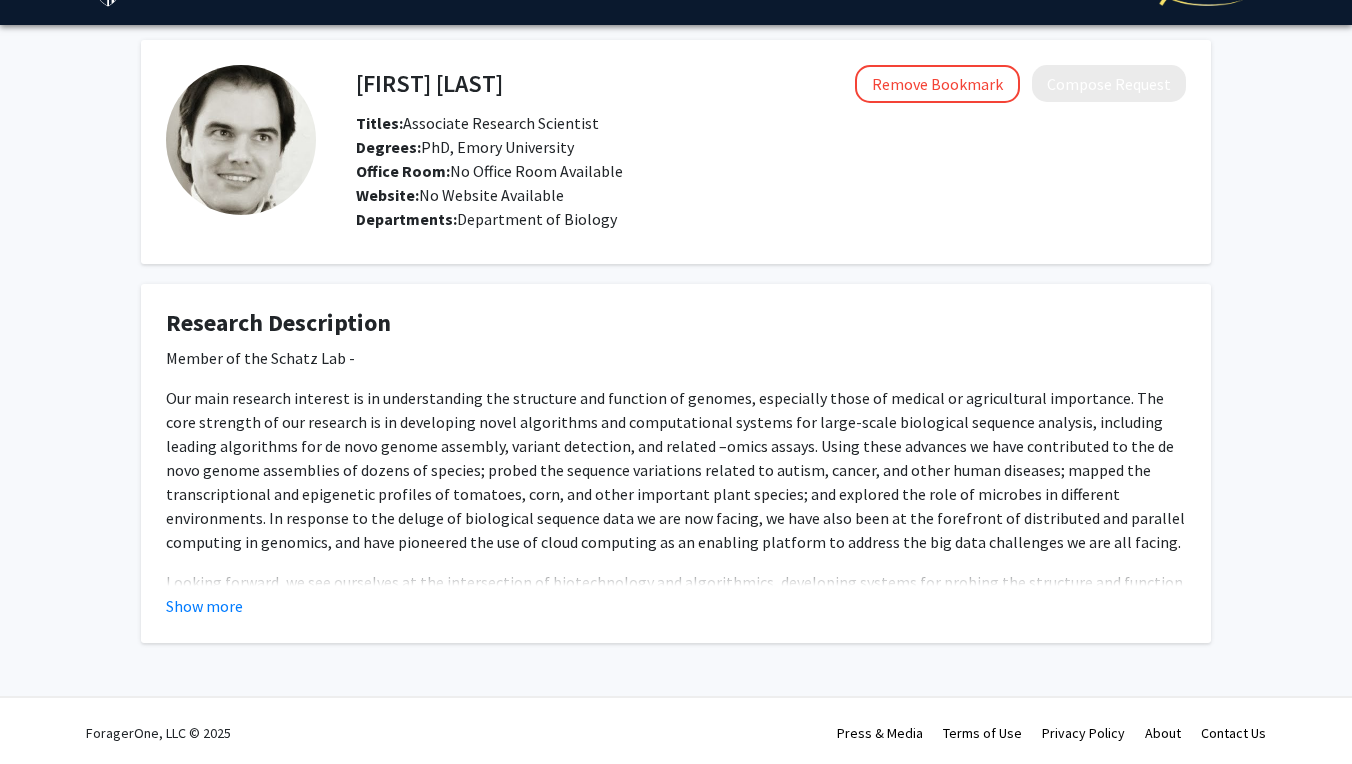 click on "Research Description  Member of the Schatz Lab - Looking forward, we see ourselves at the intersection of biotechnology and algorithmics, developing systems for probing the structure and function of genomes using the best technologies possible. Our expertise spans from low level computer architecture, through sequencing, de novo assembly, variant identification, transcriptome & other -omics data and up to machine learning approaches to build predictive models of diseases and treatment response. In addition to ongoing projects in autism, cancer, and other human diseases, we also study agricultrual systems to better understand the underlying genotype to phenotype relations. Altogether, we intend to develop powerful new methods for analyzing large collections of genomes to address questions of disease, development, and evolution.
Show more" 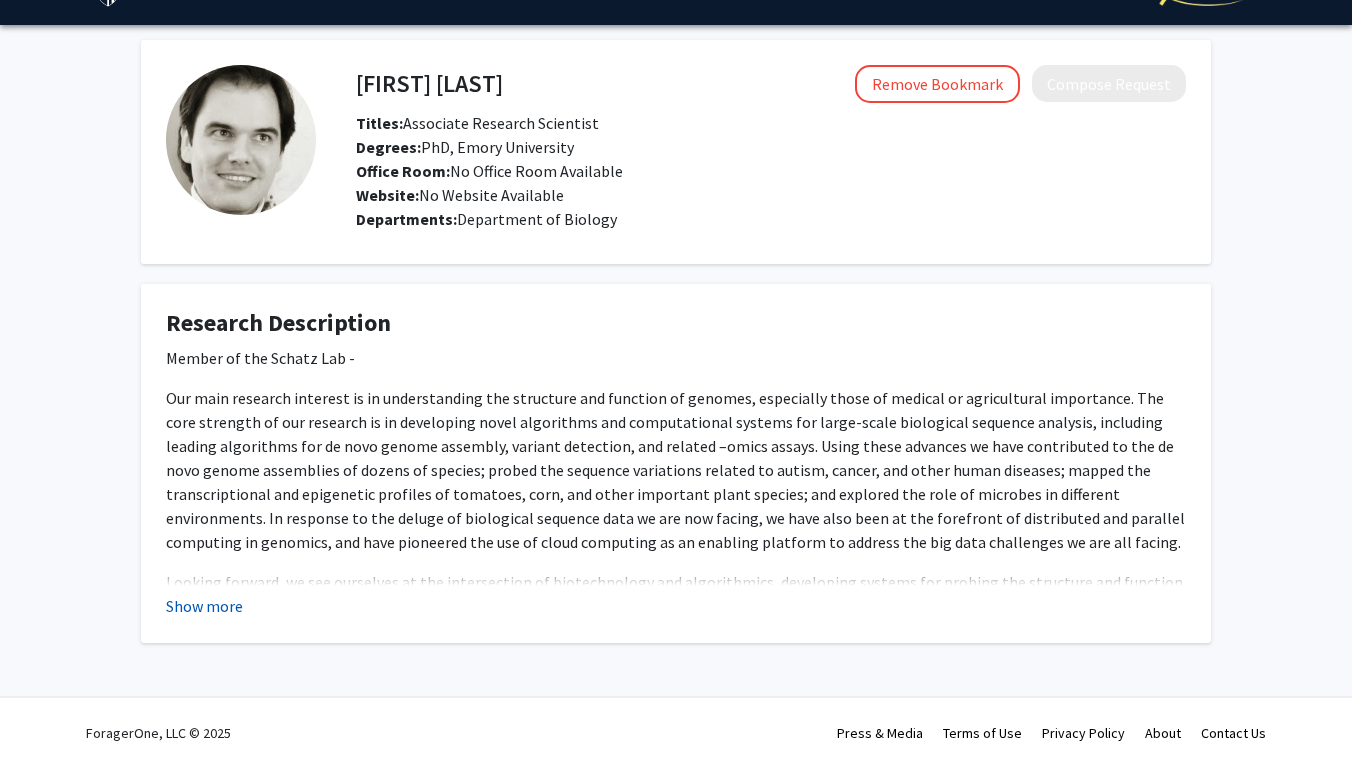 click on "Show more" 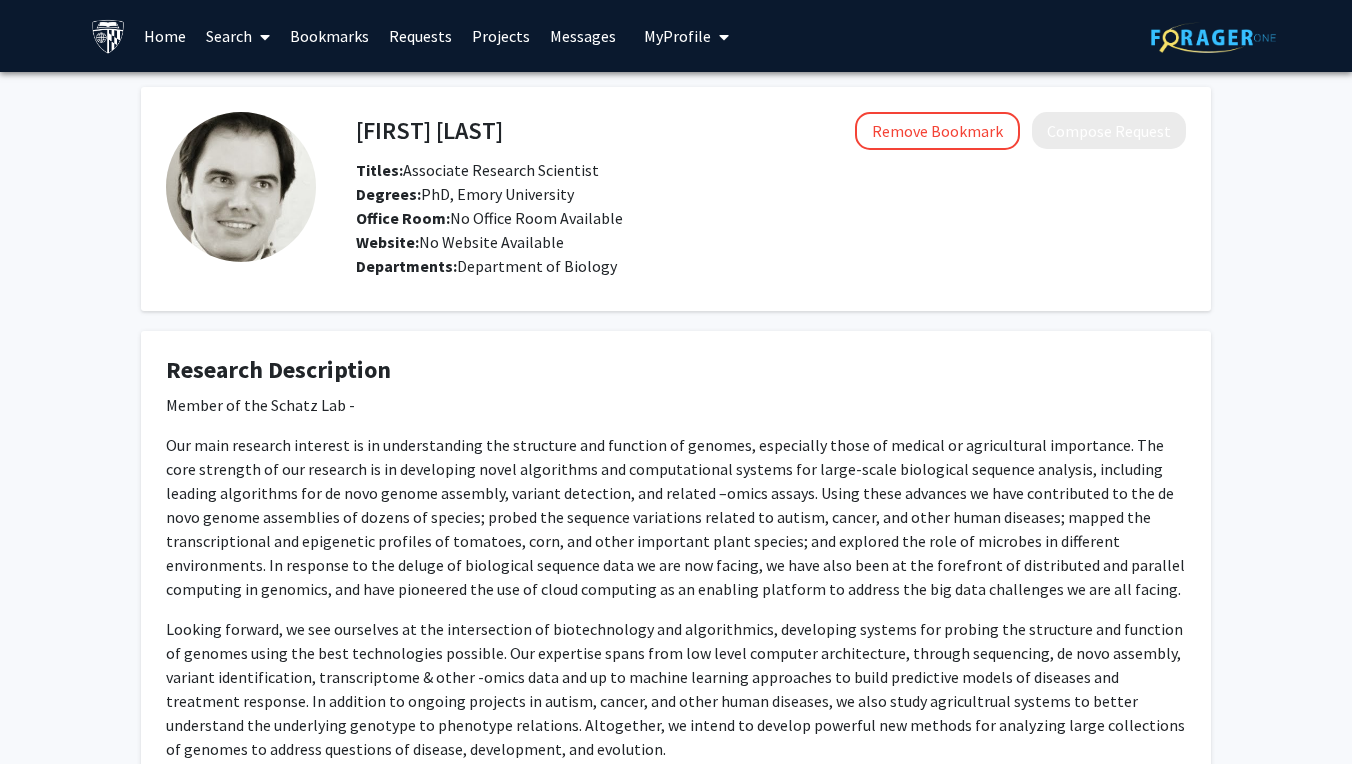 scroll, scrollTop: 0, scrollLeft: 0, axis: both 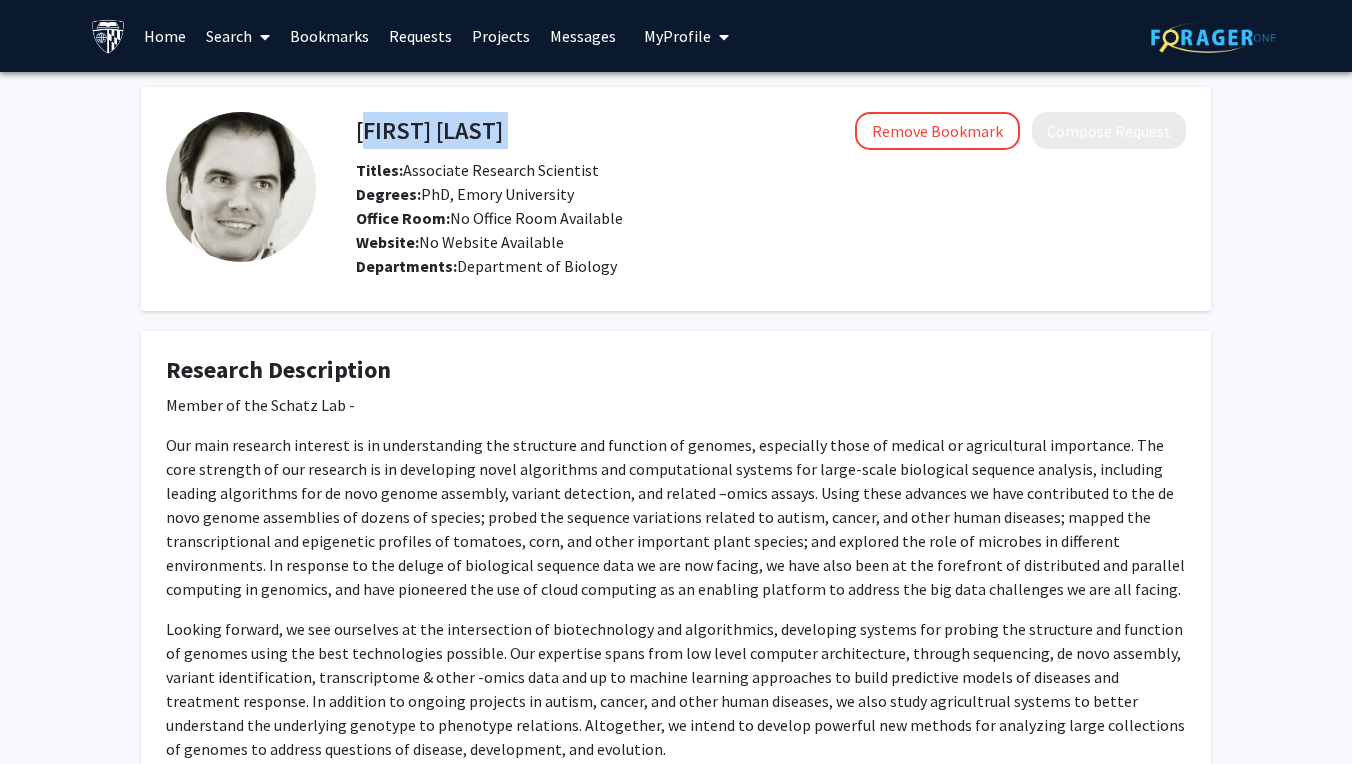 drag, startPoint x: 356, startPoint y: 134, endPoint x: 545, endPoint y: 139, distance: 189.06613 